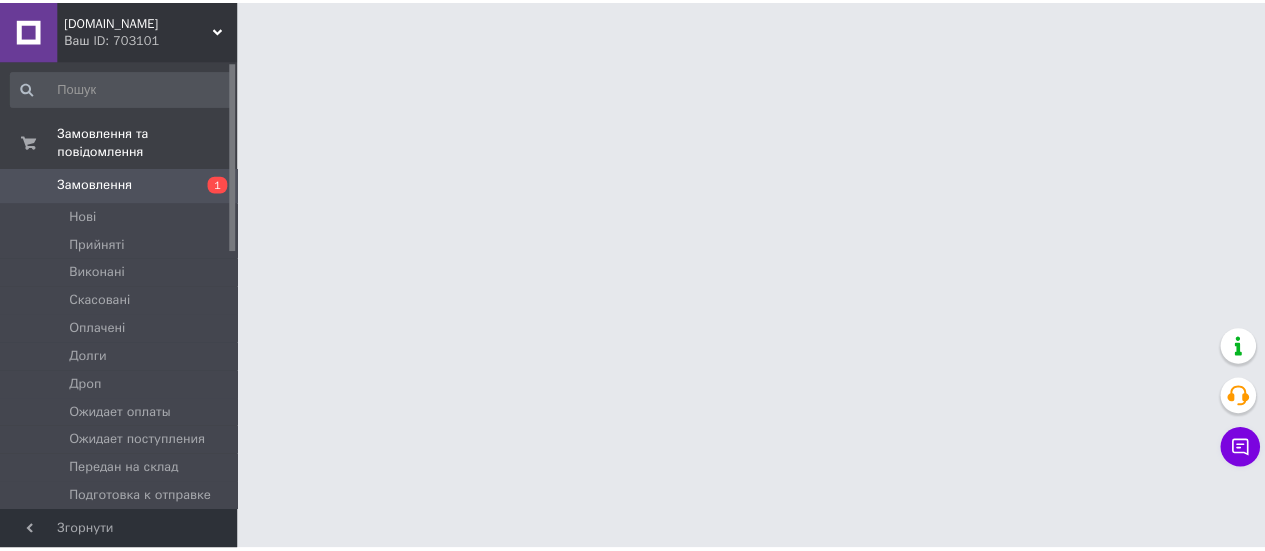 scroll, scrollTop: 0, scrollLeft: 0, axis: both 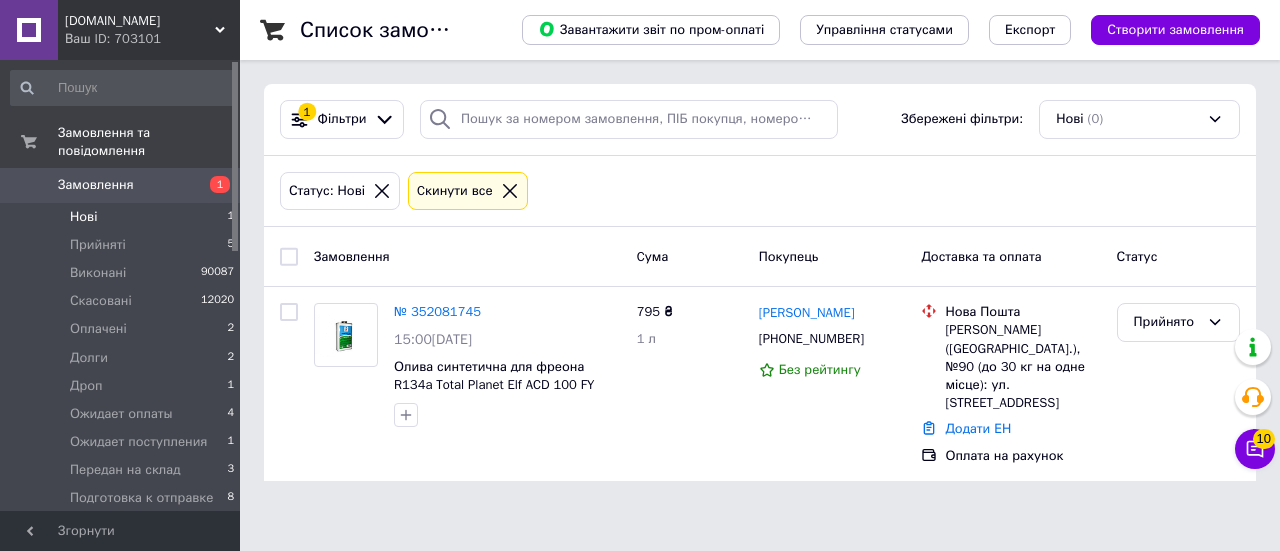 click on "Статус: Нові Cкинути все" at bounding box center (760, 192) 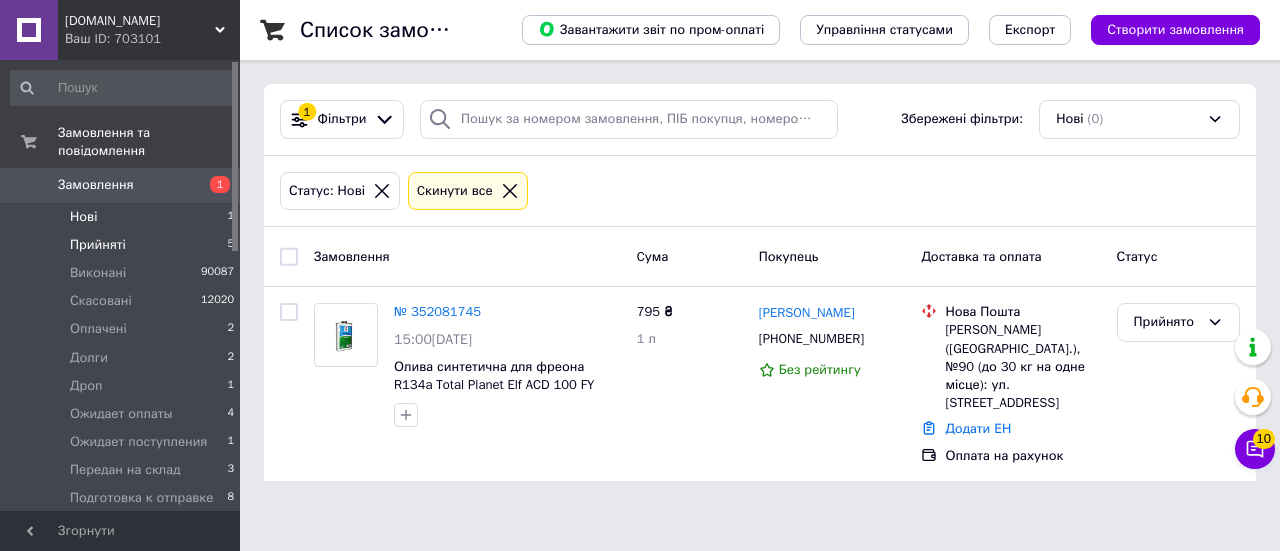 click on "Прийняті" at bounding box center (98, 245) 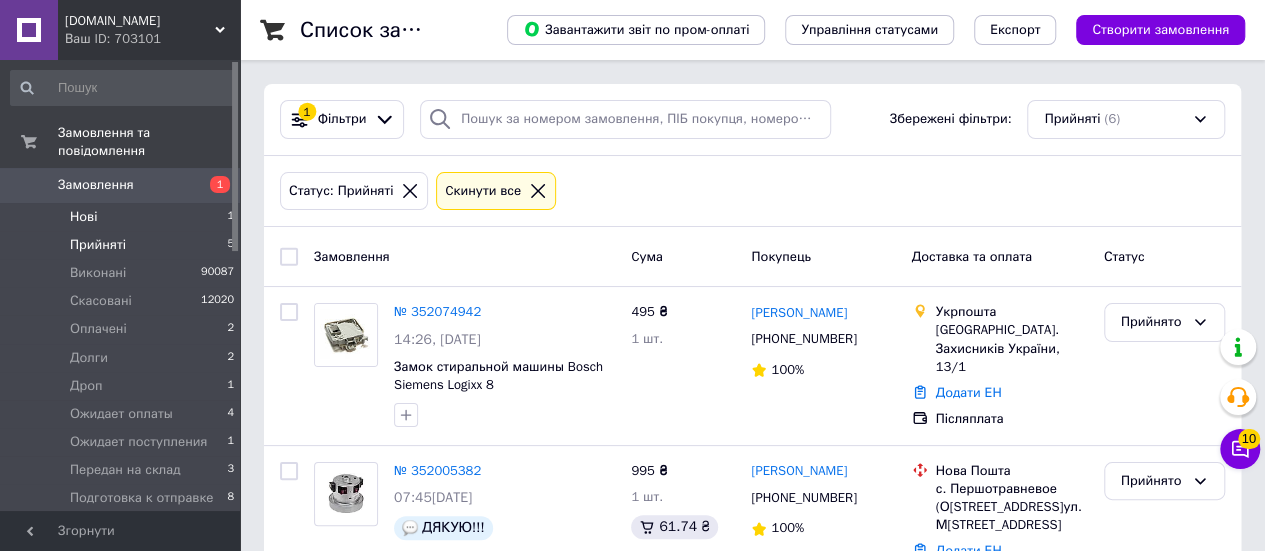 click on "Нові 1" at bounding box center [123, 217] 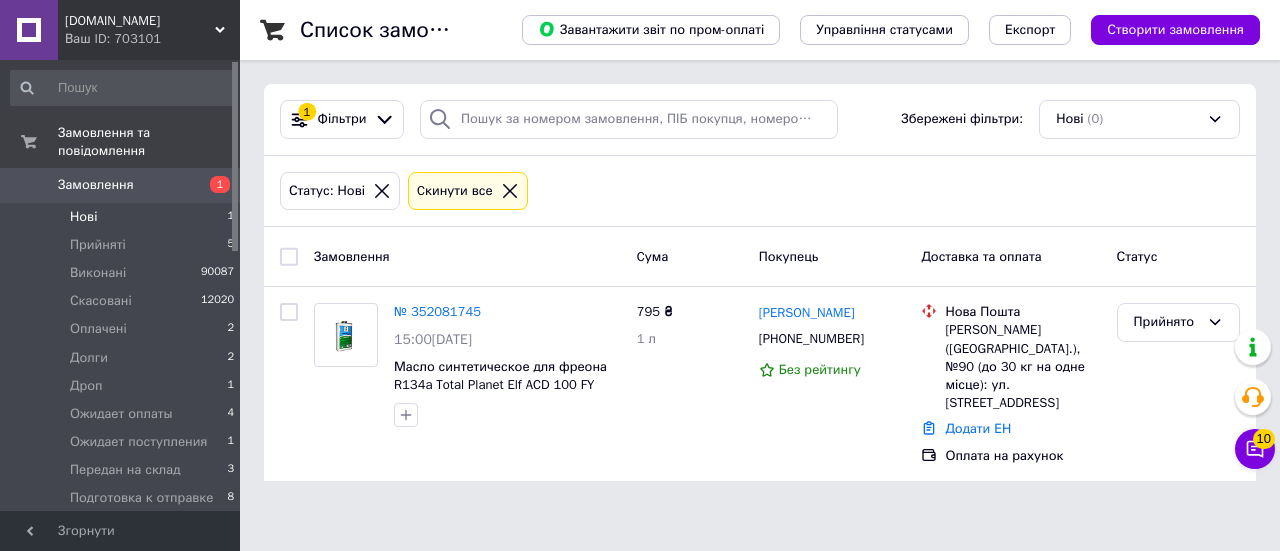 click on "Cкинути все" at bounding box center (455, 191) 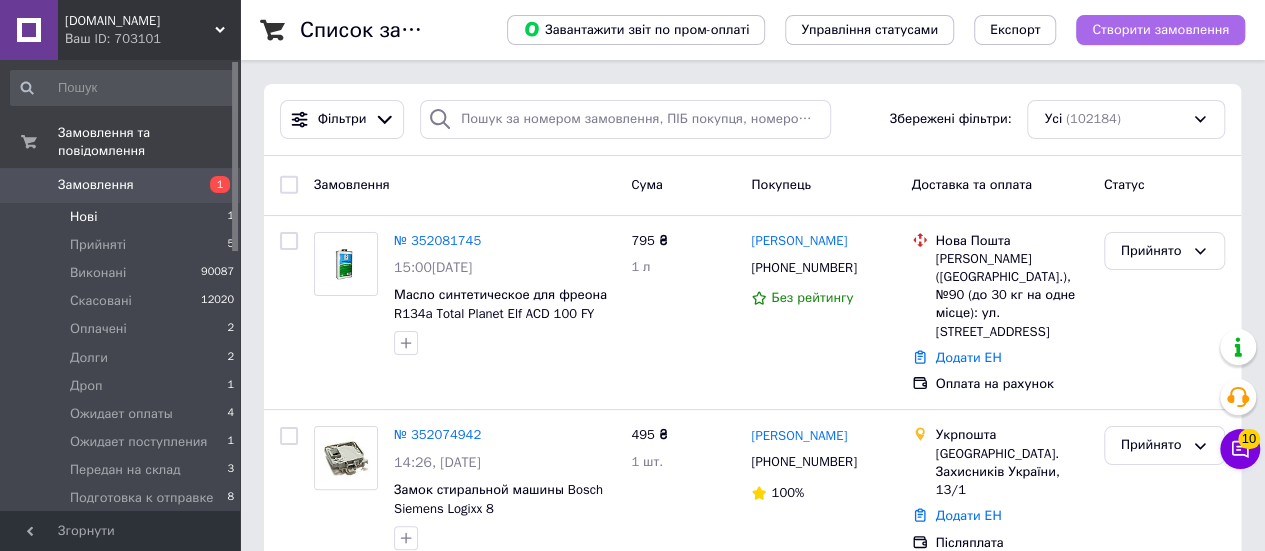 click on "Створити замовлення" at bounding box center [1160, 30] 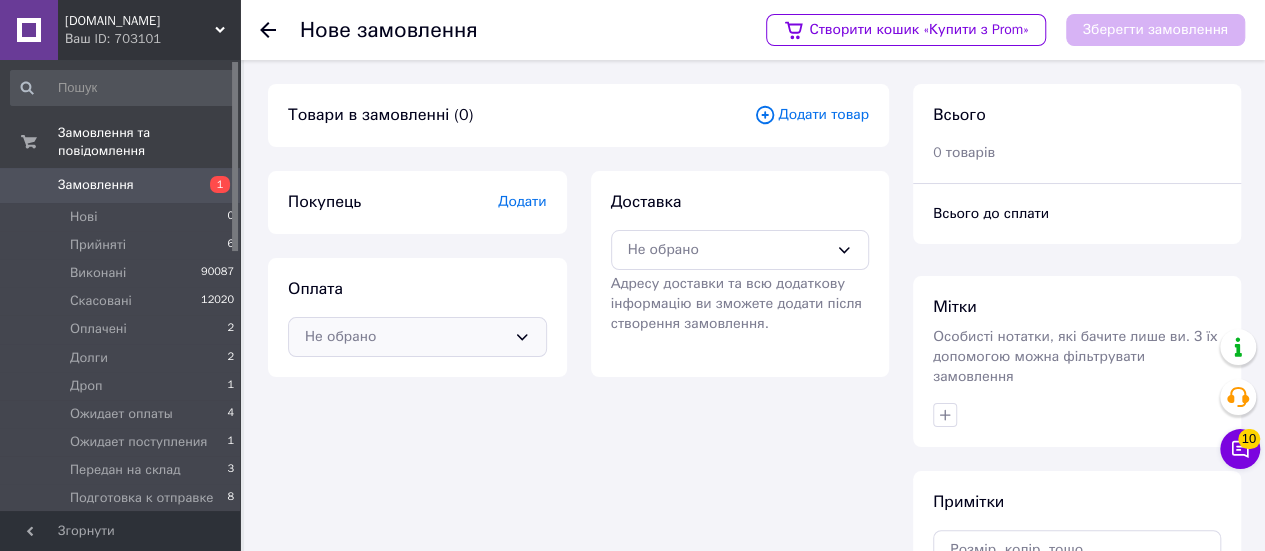 click on "Не обрано" at bounding box center [417, 337] 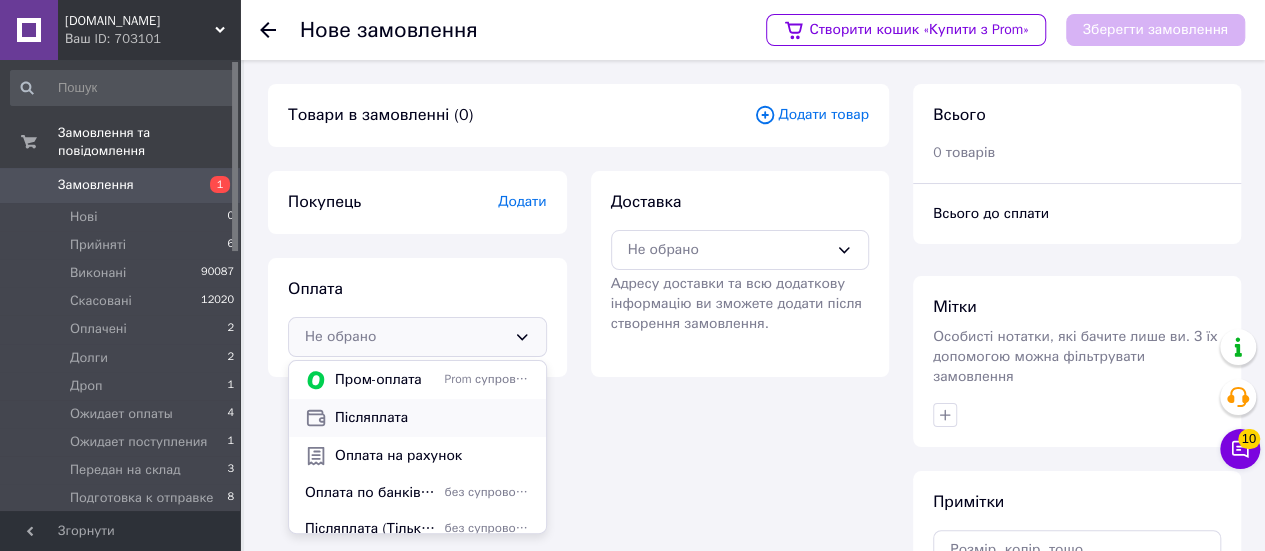 click on "Післяплата" at bounding box center (432, 418) 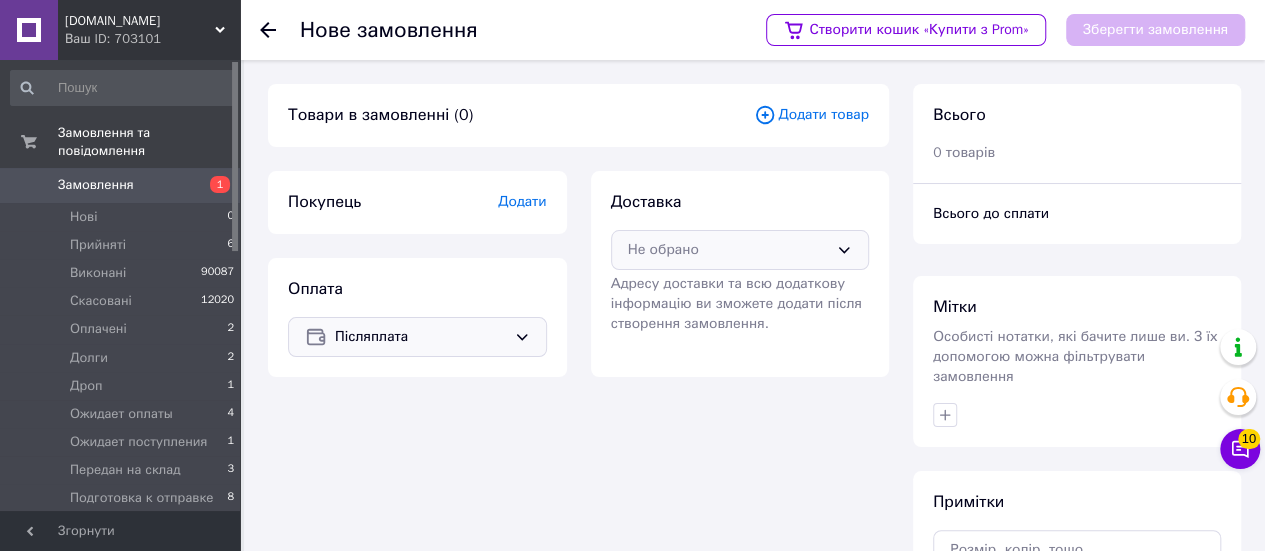 click on "Не обрано" at bounding box center (728, 250) 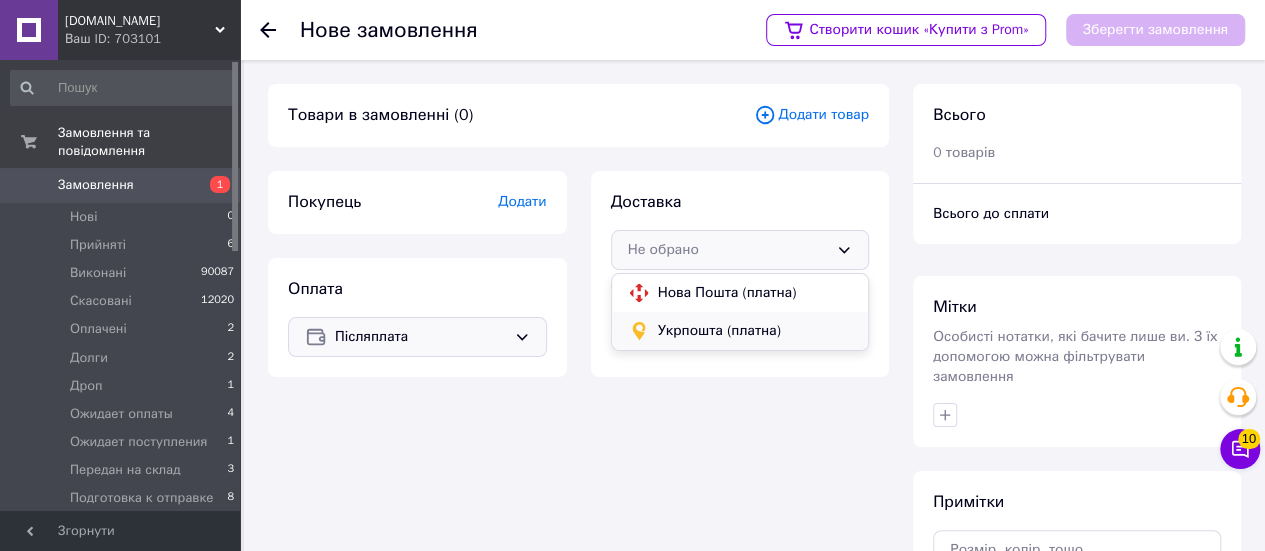 click on "Укрпошта (платна)" at bounding box center [755, 331] 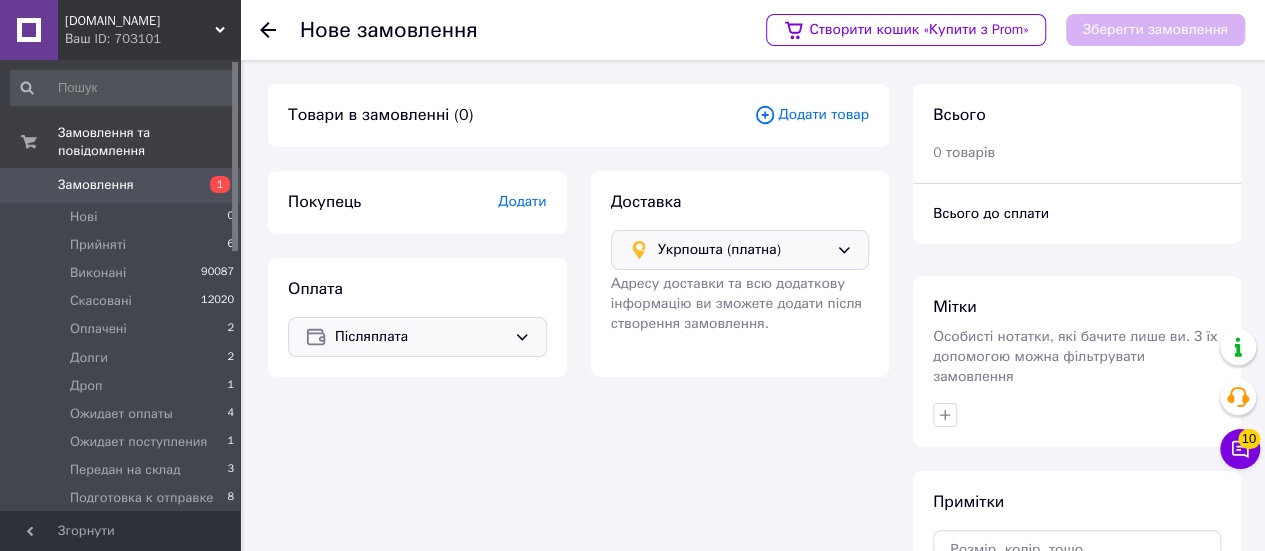 click on "Додати товар" at bounding box center [811, 115] 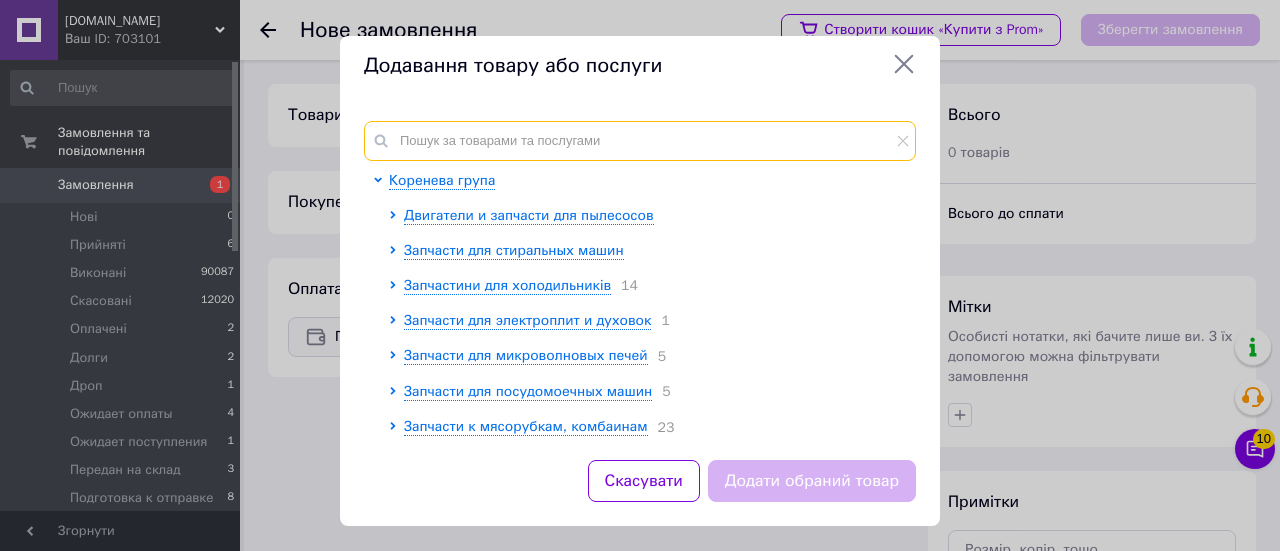 click at bounding box center (640, 141) 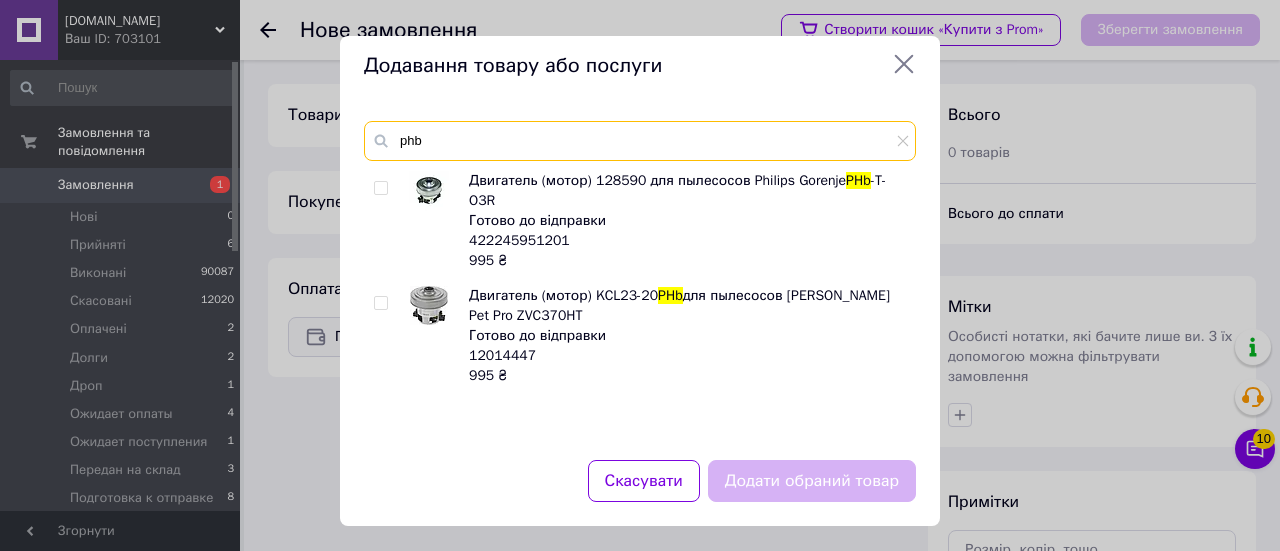 type on "phb" 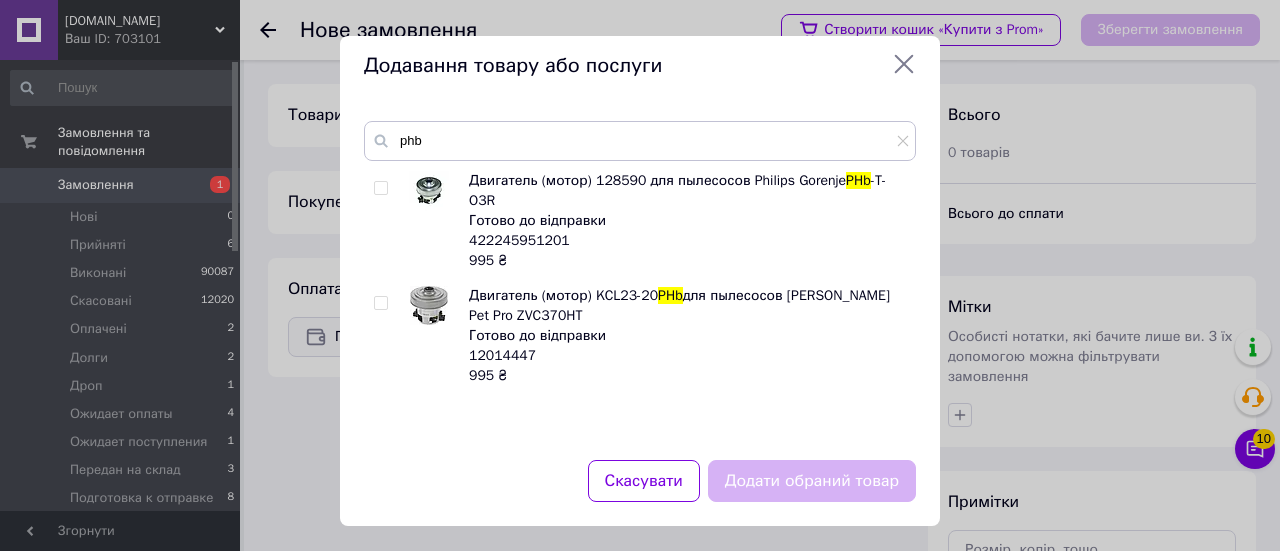 click at bounding box center (380, 188) 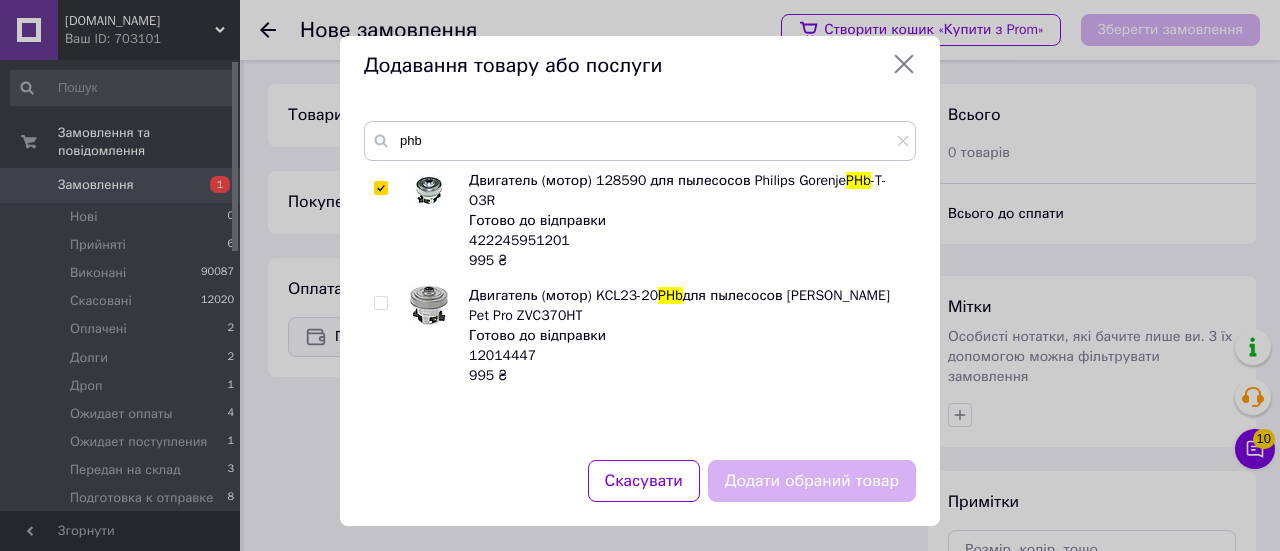 checkbox on "true" 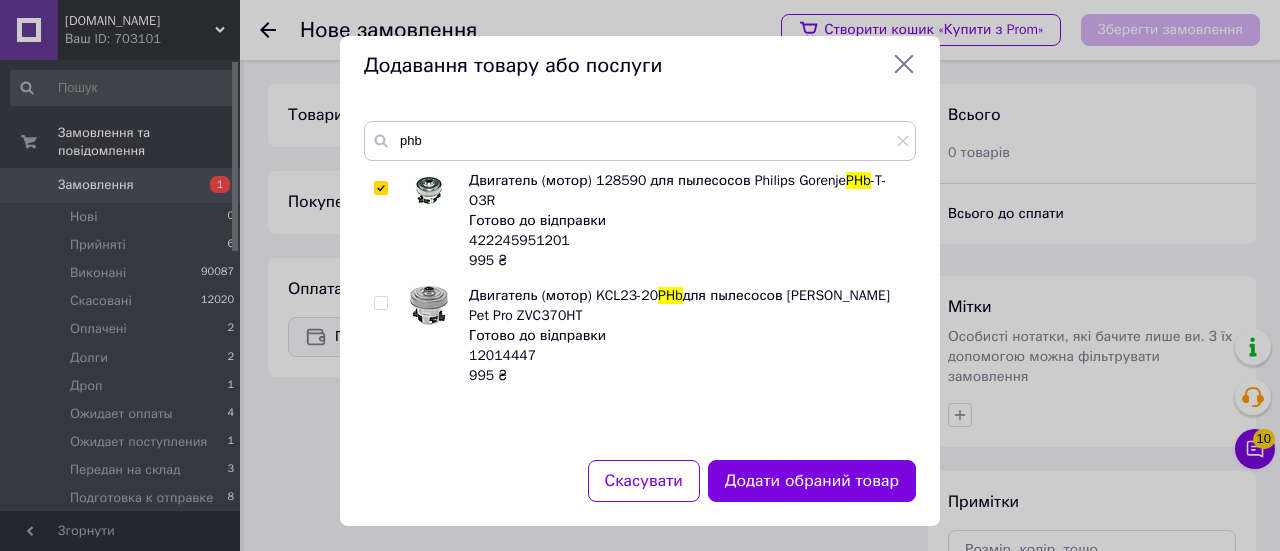 click on "Скасувати Додати обраний товар" at bounding box center (640, 493) 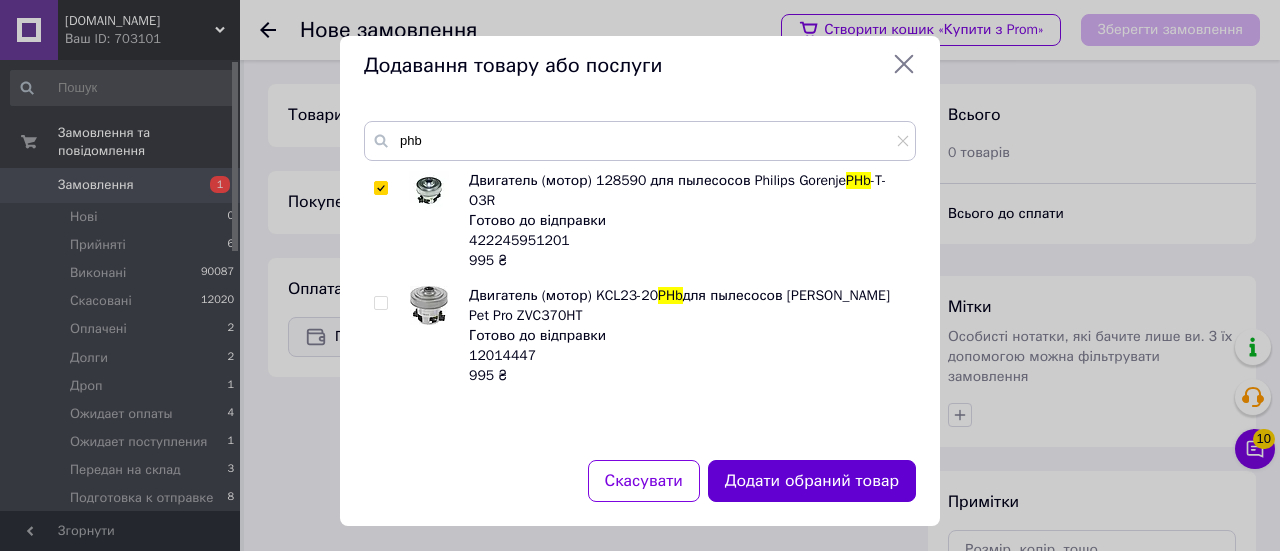 click on "Додати обраний товар" at bounding box center (812, 481) 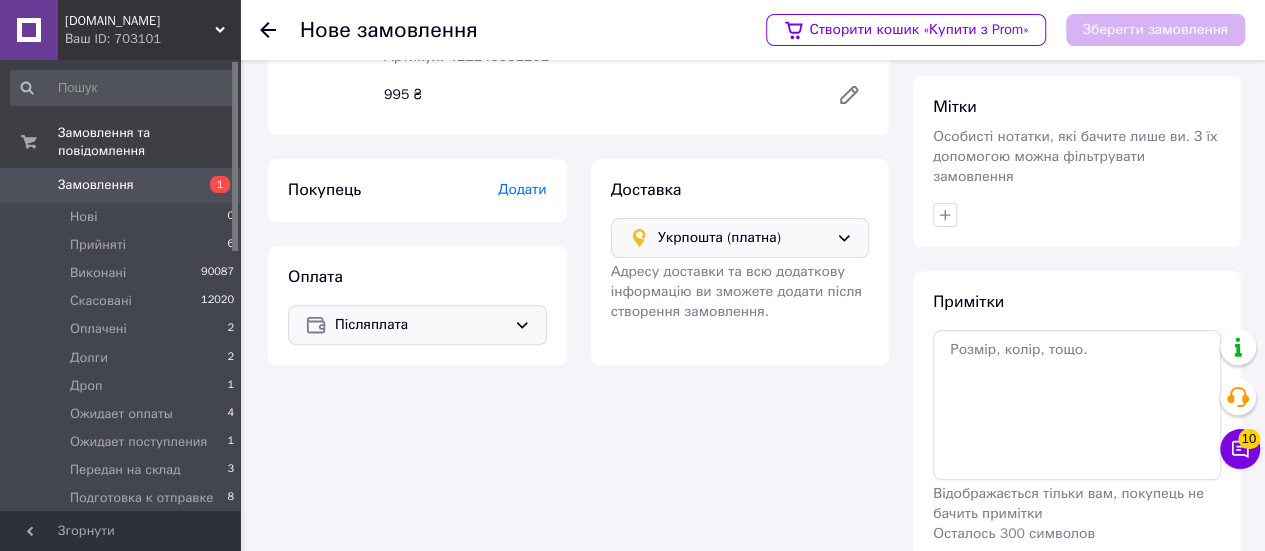scroll, scrollTop: 100, scrollLeft: 0, axis: vertical 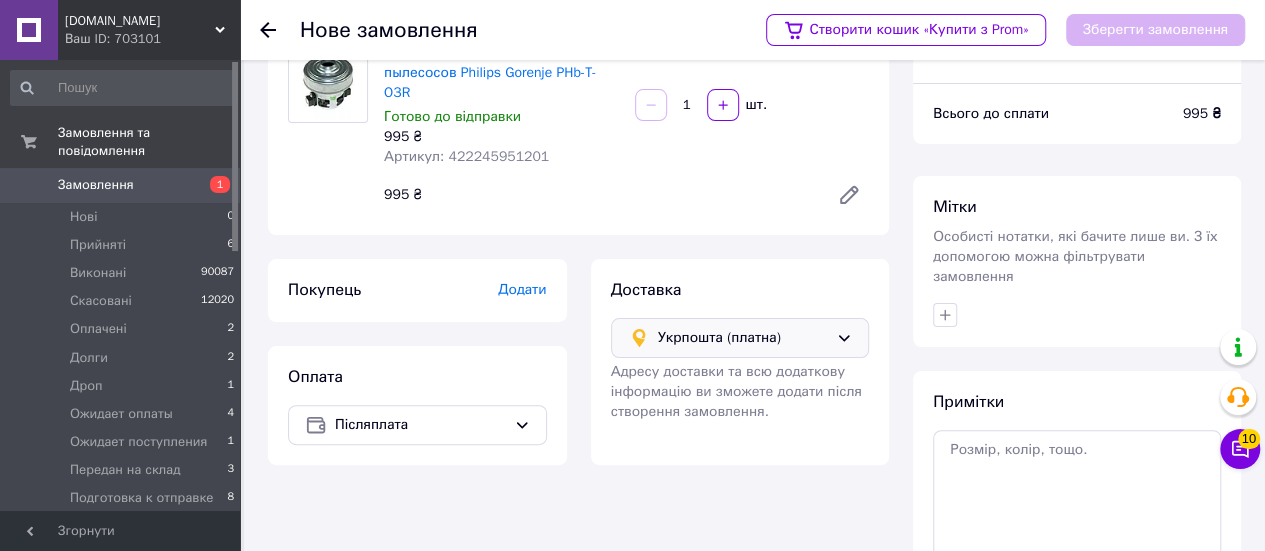 click on "Додати" at bounding box center (522, 289) 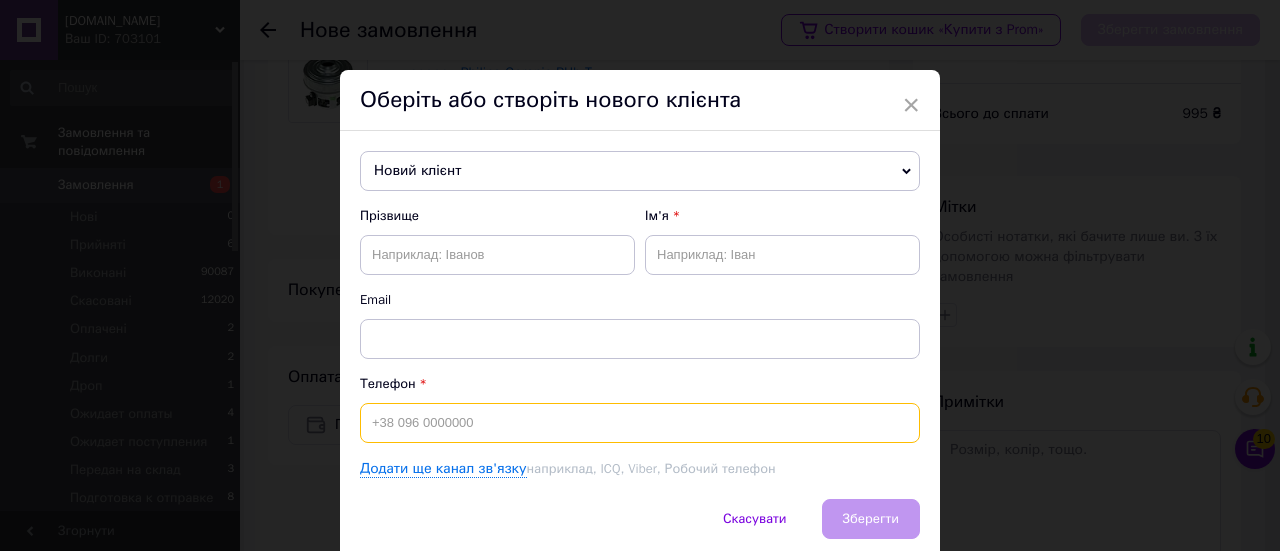 click at bounding box center (640, 423) 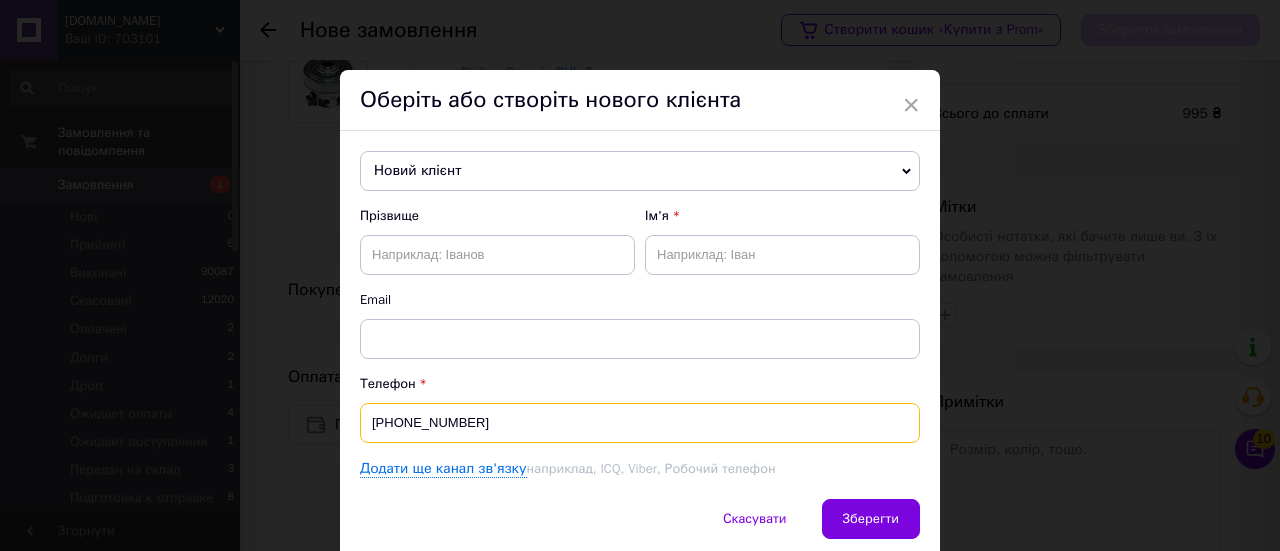 type on "[PHONE_NUMBER]" 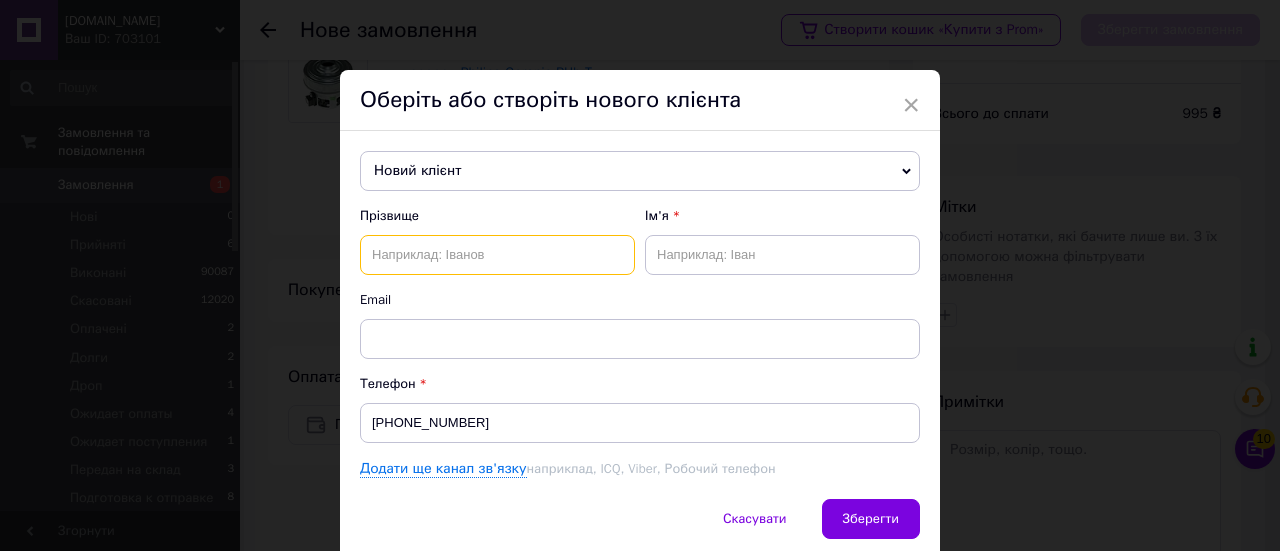 click at bounding box center (497, 255) 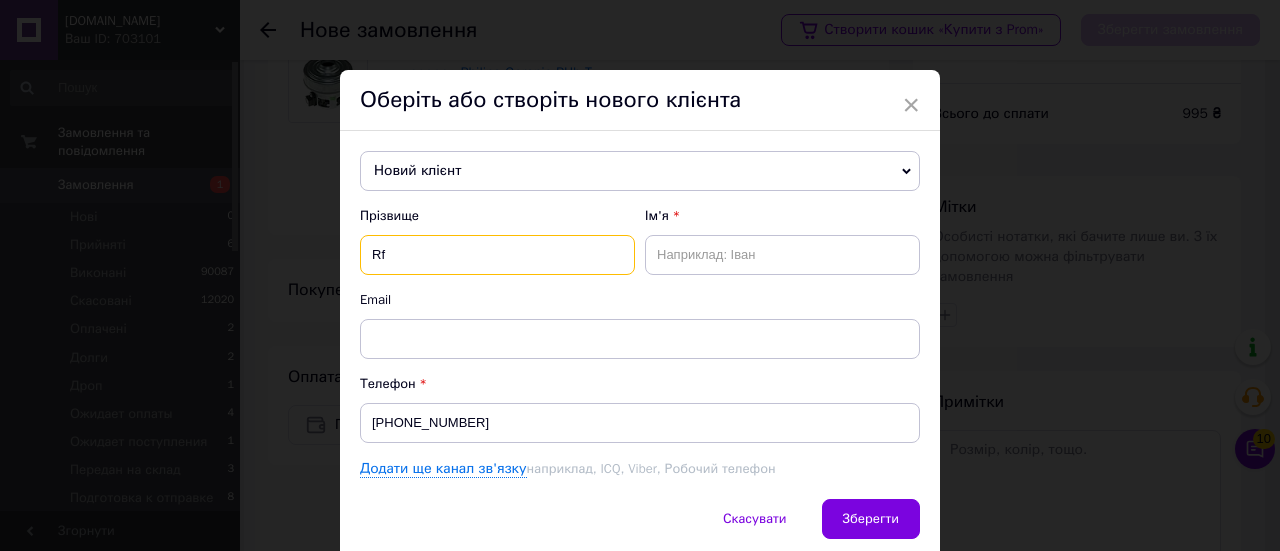 type on "R" 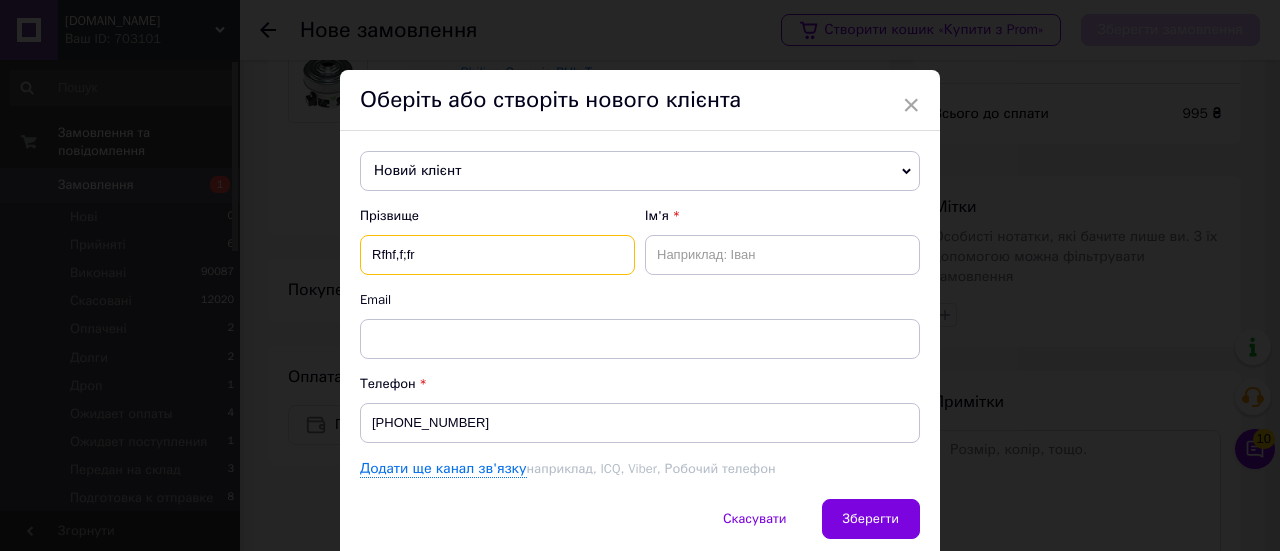 click on "Rfhf,f;fr" at bounding box center (497, 255) 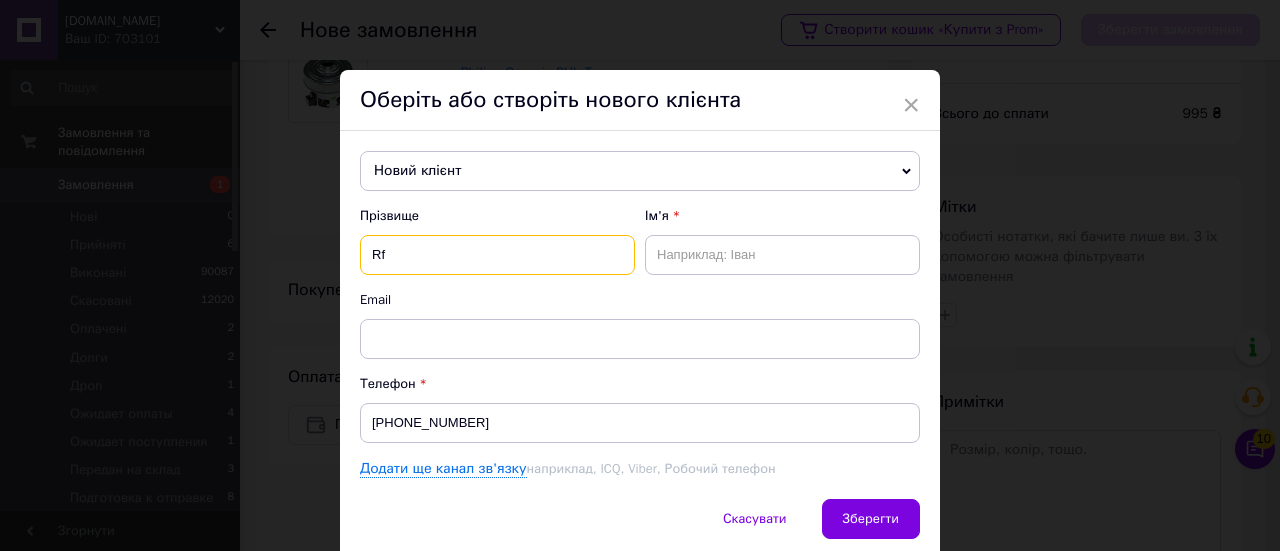 type on "R" 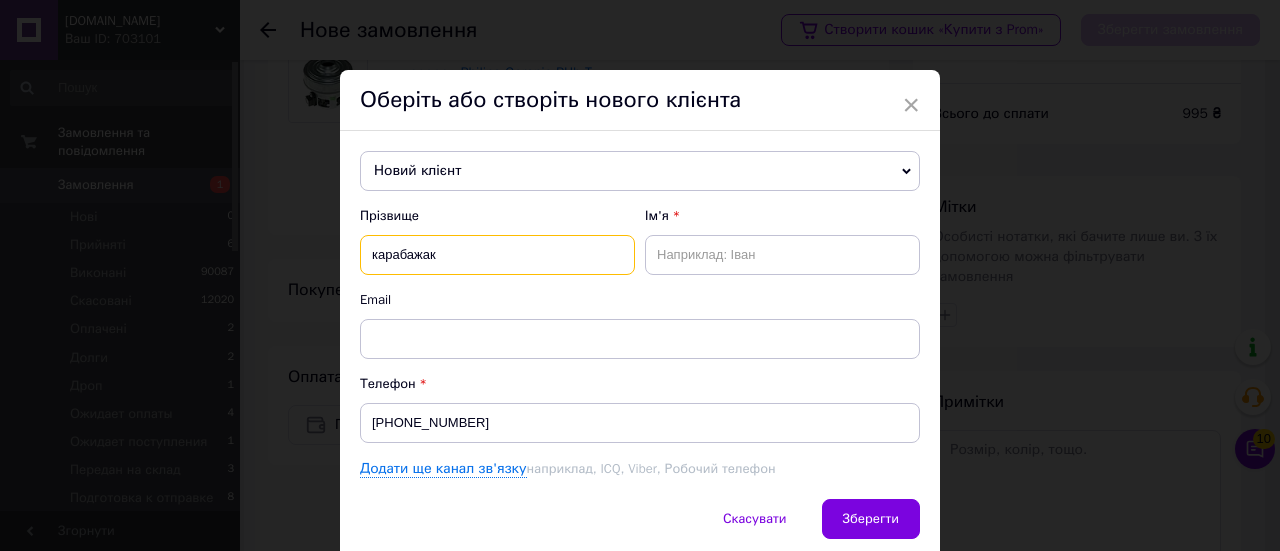 type on "карабажак" 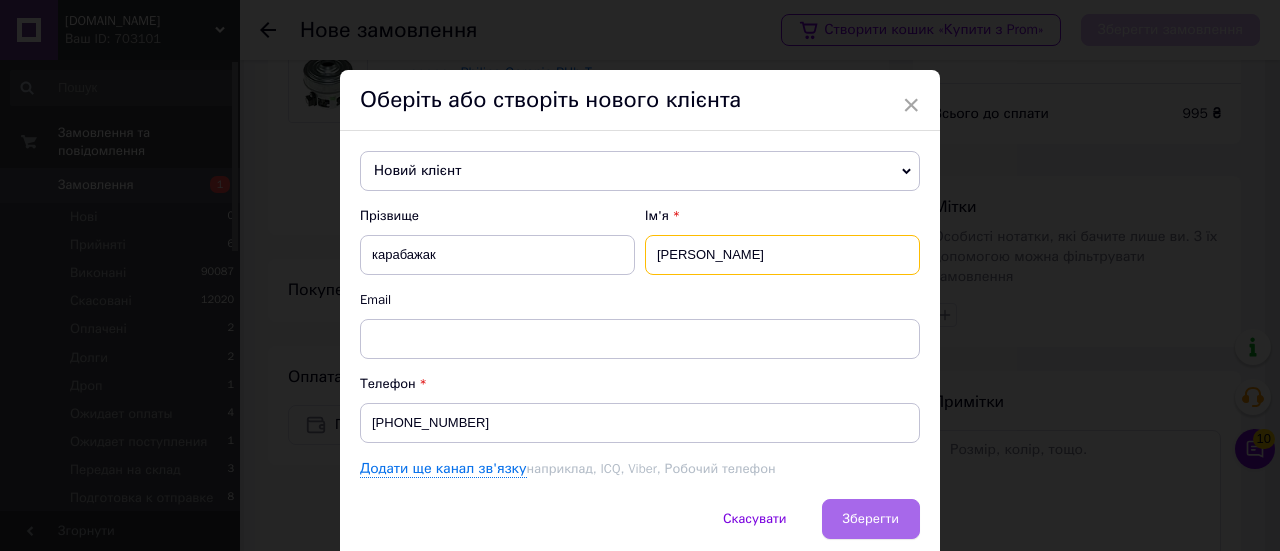 type on "[PERSON_NAME]" 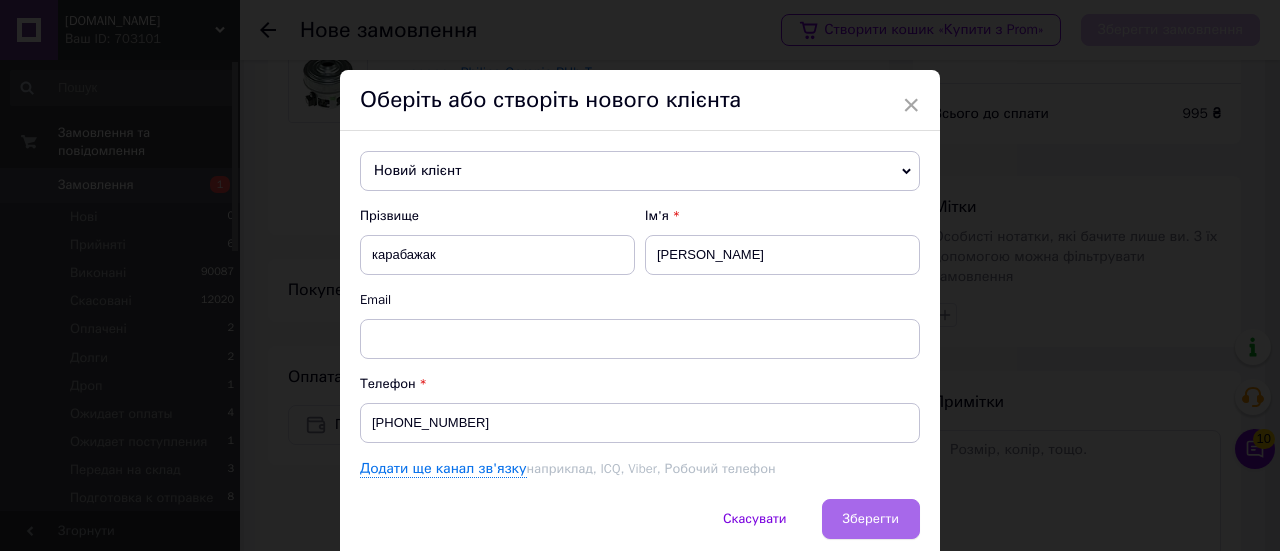 click on "Зберегти" at bounding box center (871, 518) 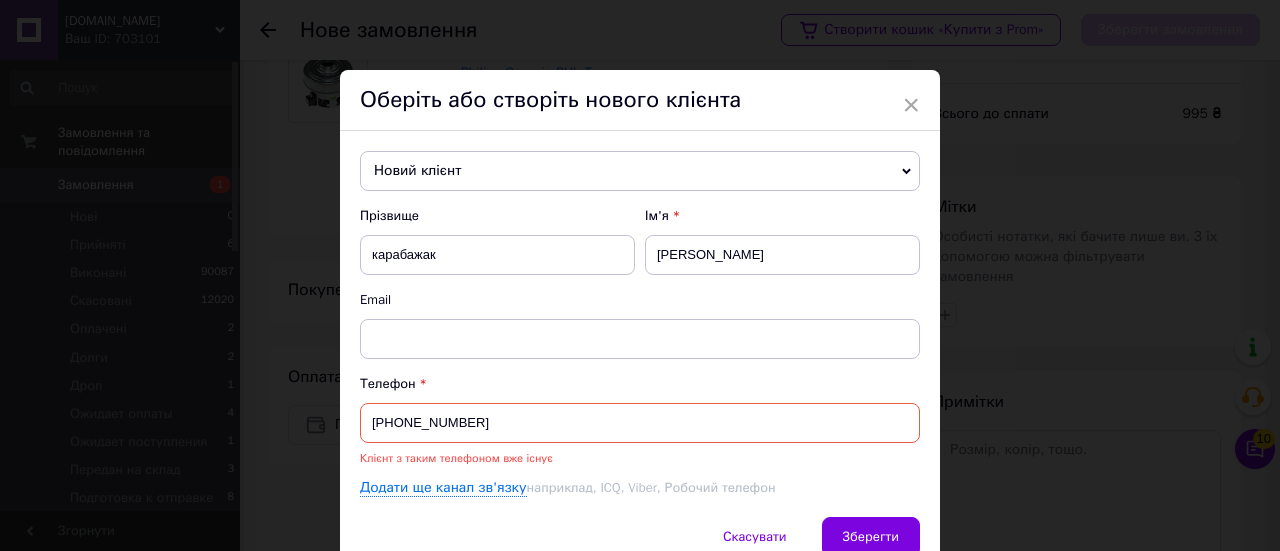 click on "[PHONE_NUMBER]" at bounding box center (640, 423) 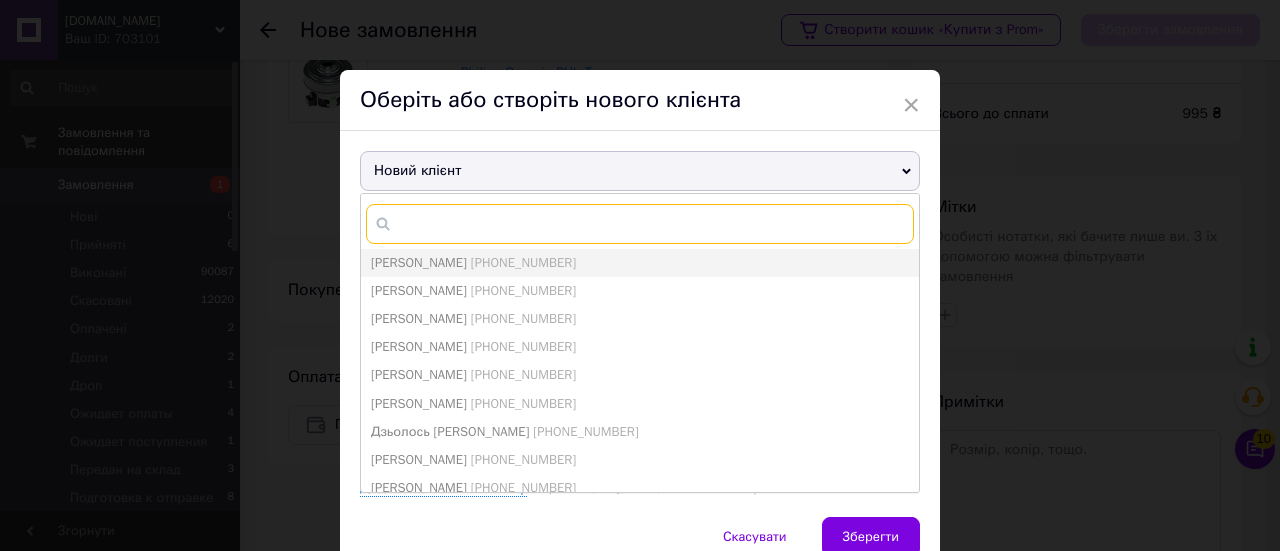 paste on "[PHONE_NUMBER]" 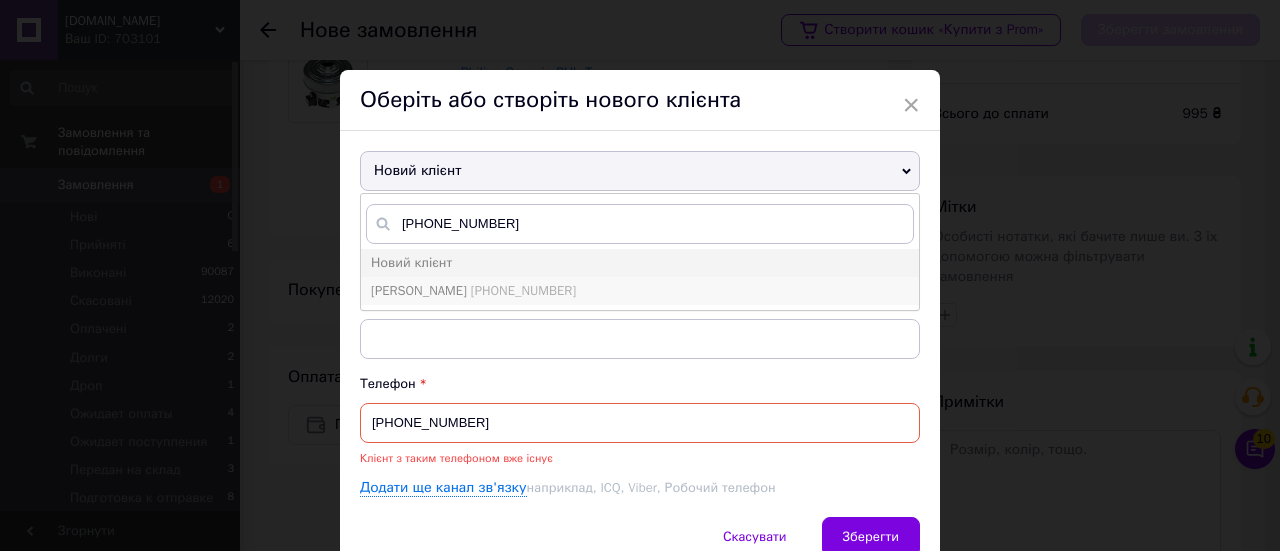 click on "[PHONE_NUMBER]" at bounding box center [523, 290] 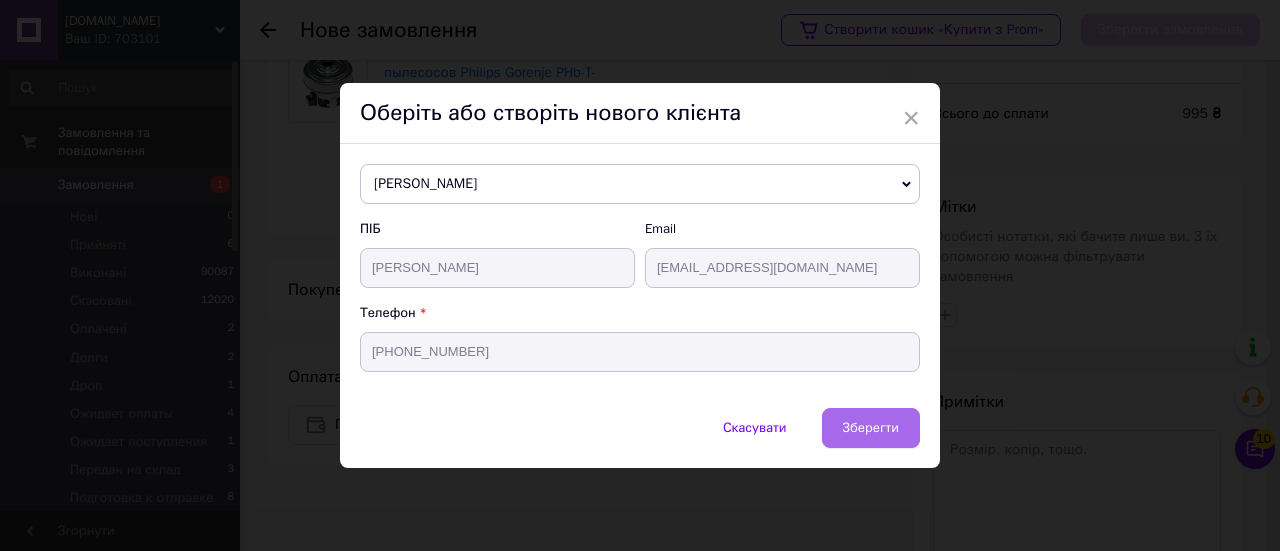 click on "Зберегти" at bounding box center [871, 428] 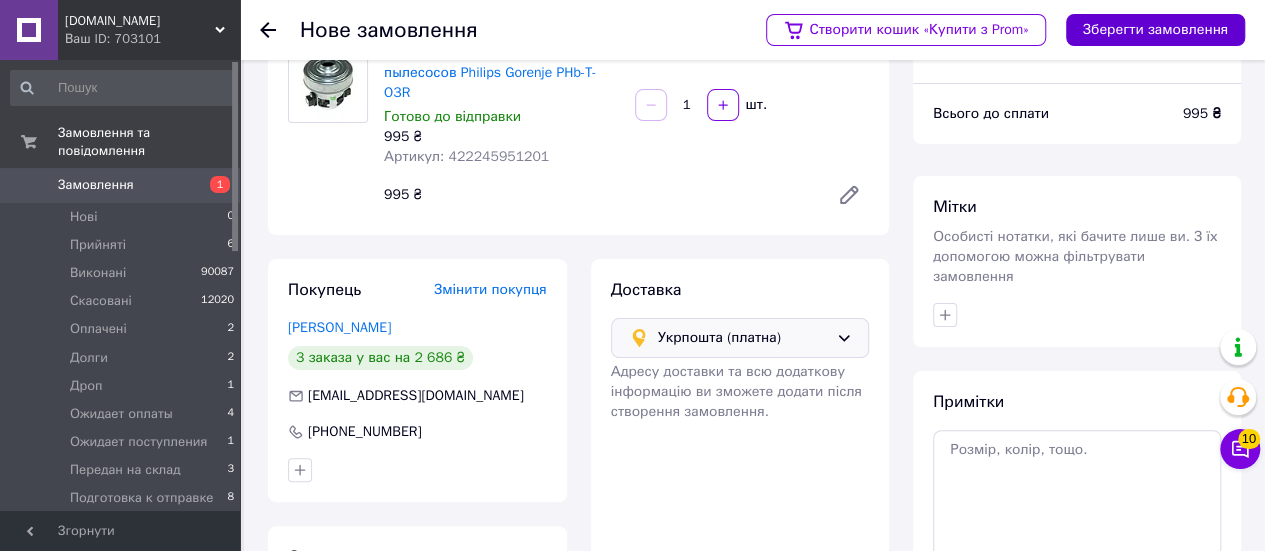click on "Зберегти замовлення" at bounding box center (1155, 30) 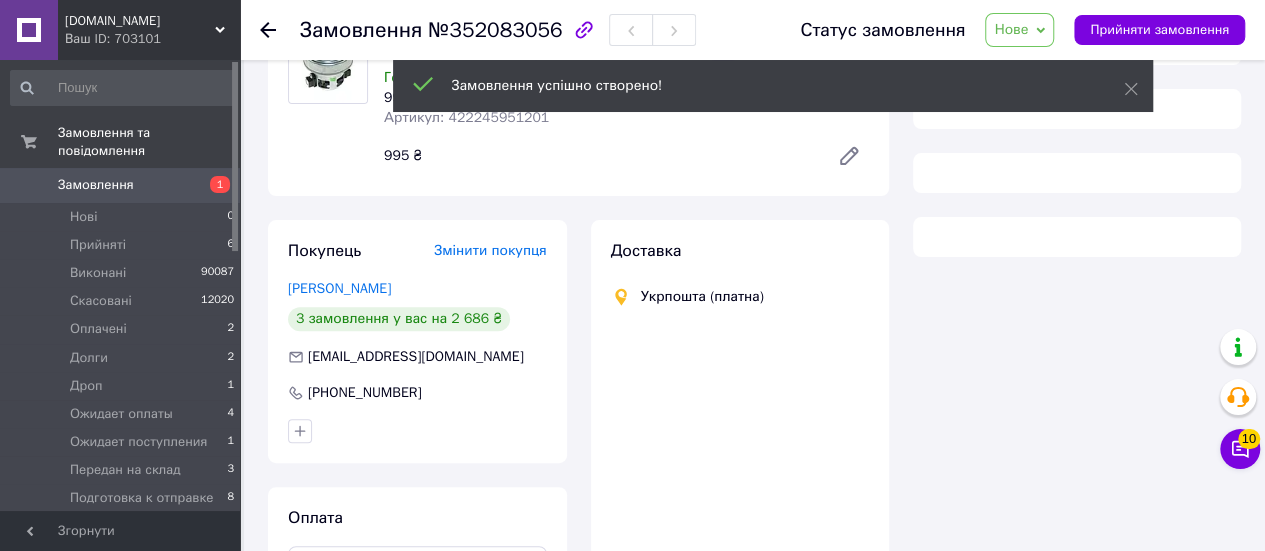 scroll, scrollTop: 300, scrollLeft: 0, axis: vertical 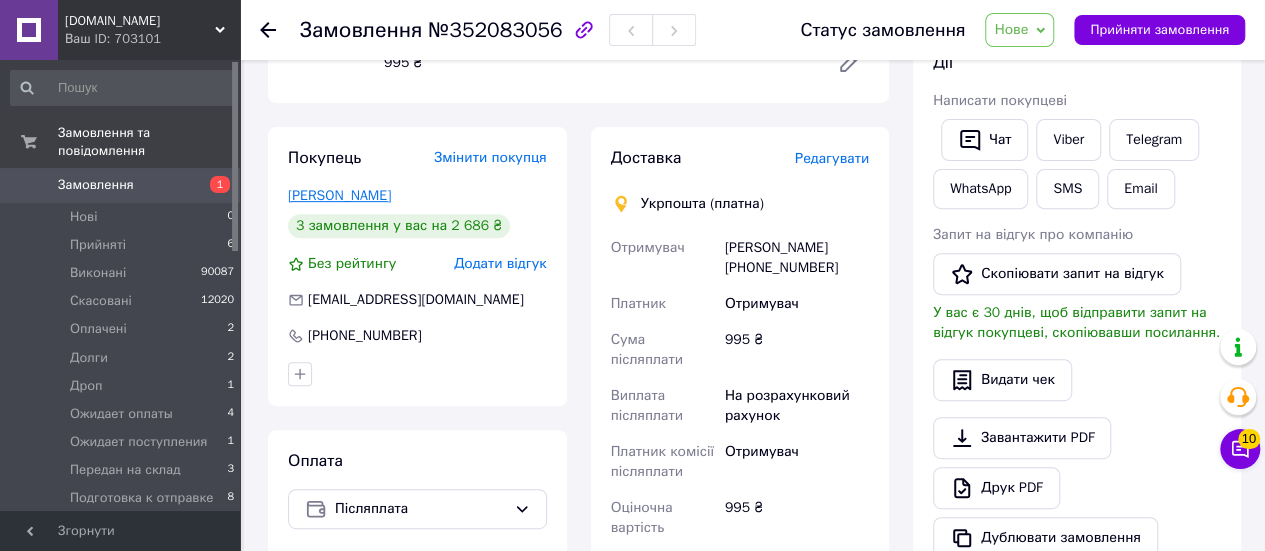 click on "[PERSON_NAME]" at bounding box center (339, 195) 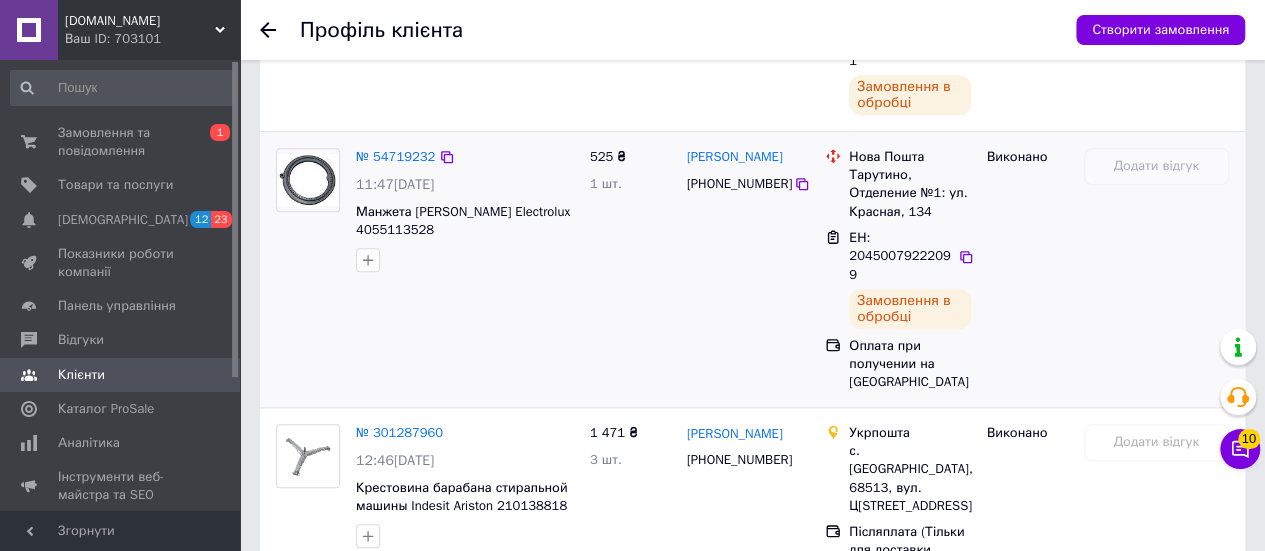 scroll, scrollTop: 900, scrollLeft: 0, axis: vertical 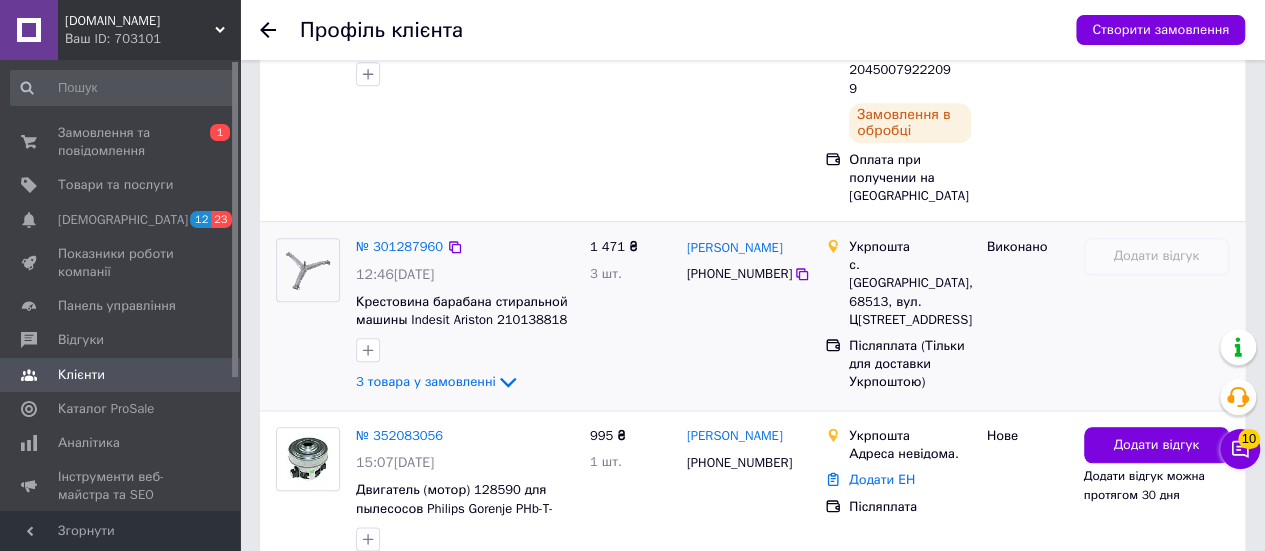 click on "с. [GEOGRAPHIC_DATA], 68513, вул. Ц[STREET_ADDRESS]" at bounding box center (909, 292) 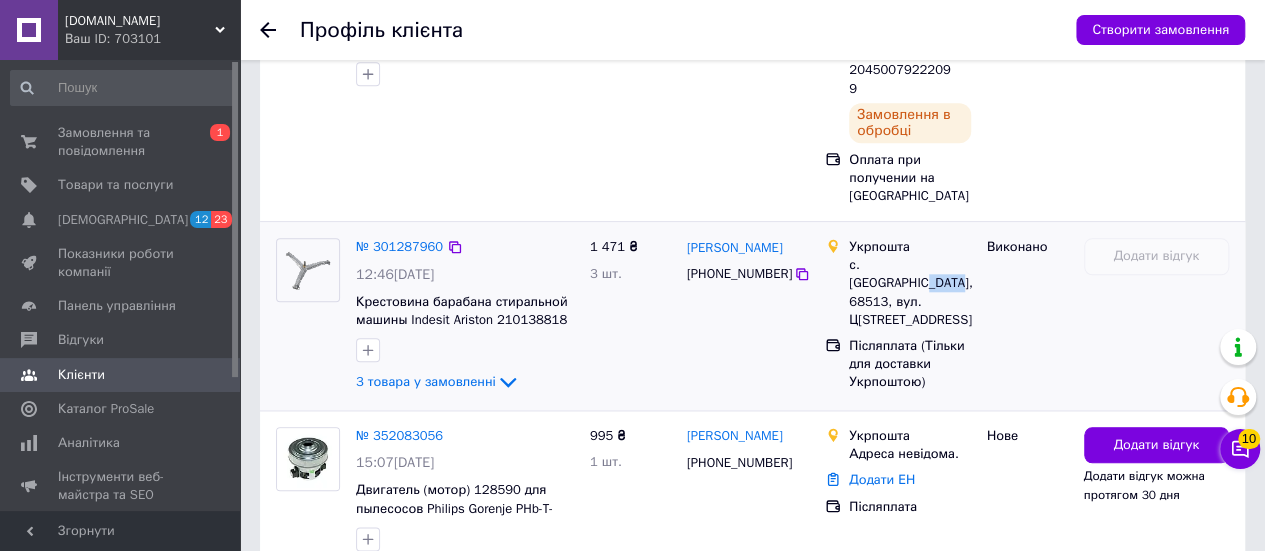 copy on "68513" 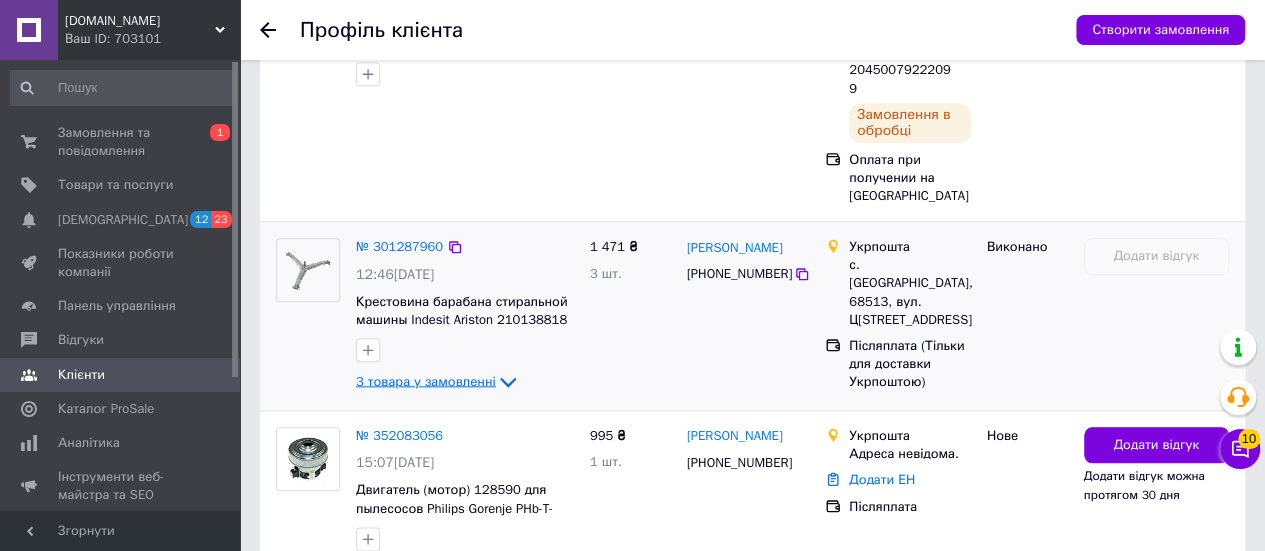 click 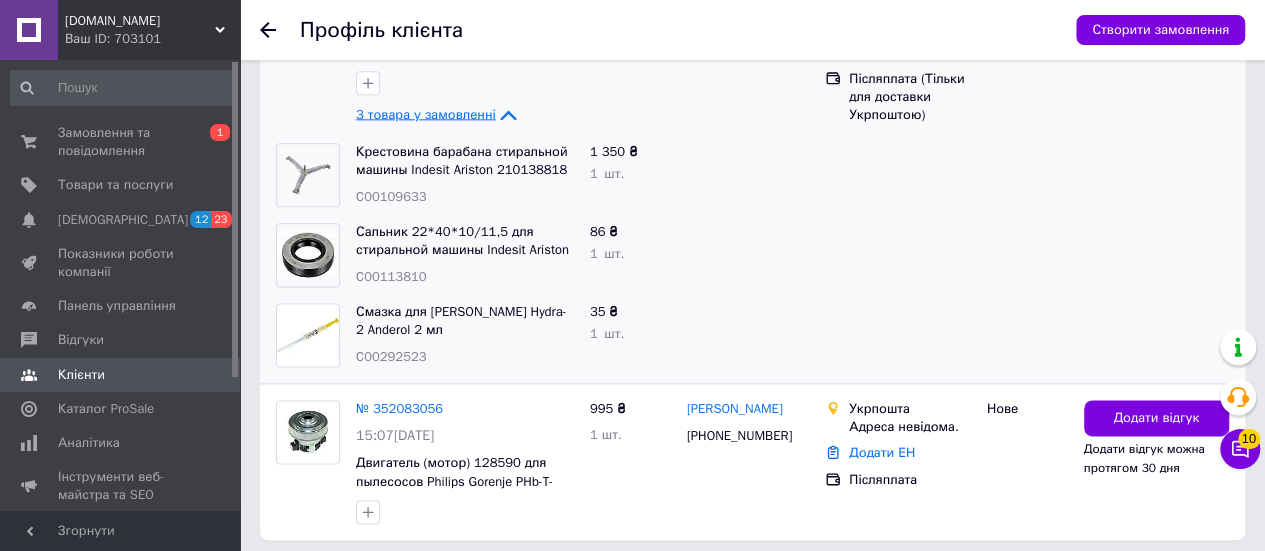 scroll, scrollTop: 1196, scrollLeft: 0, axis: vertical 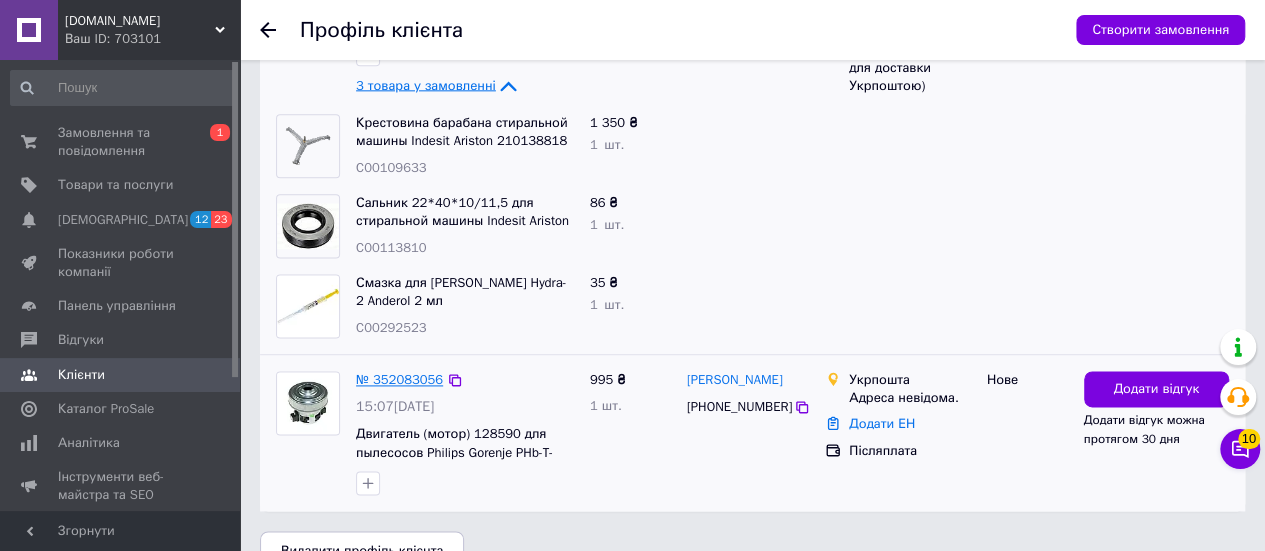 click on "№ 352083056" at bounding box center (399, 379) 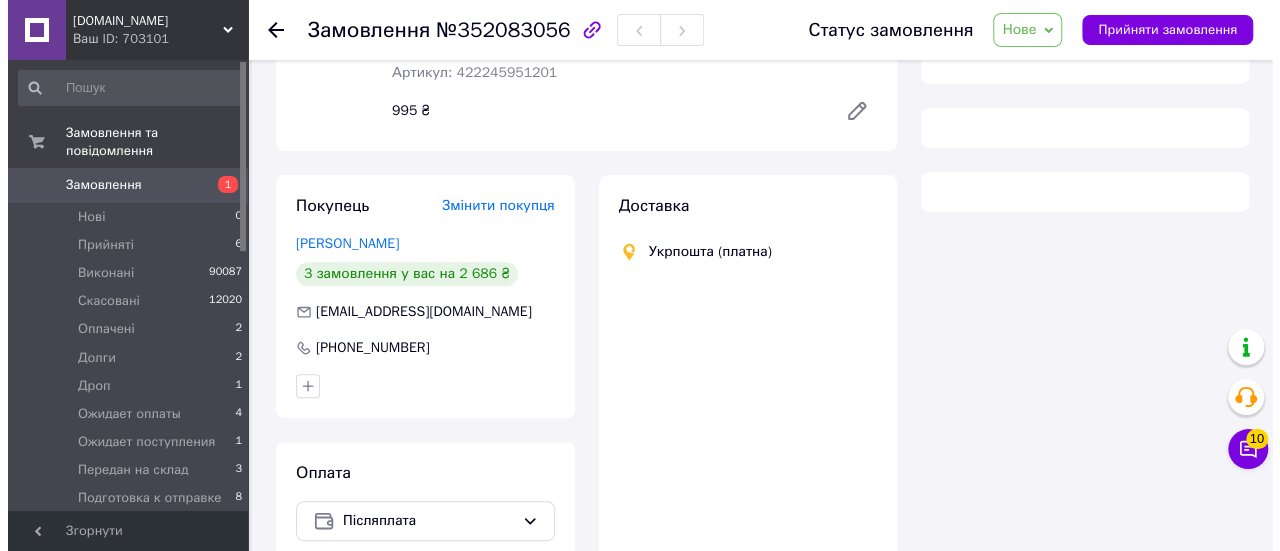 scroll, scrollTop: 370, scrollLeft: 0, axis: vertical 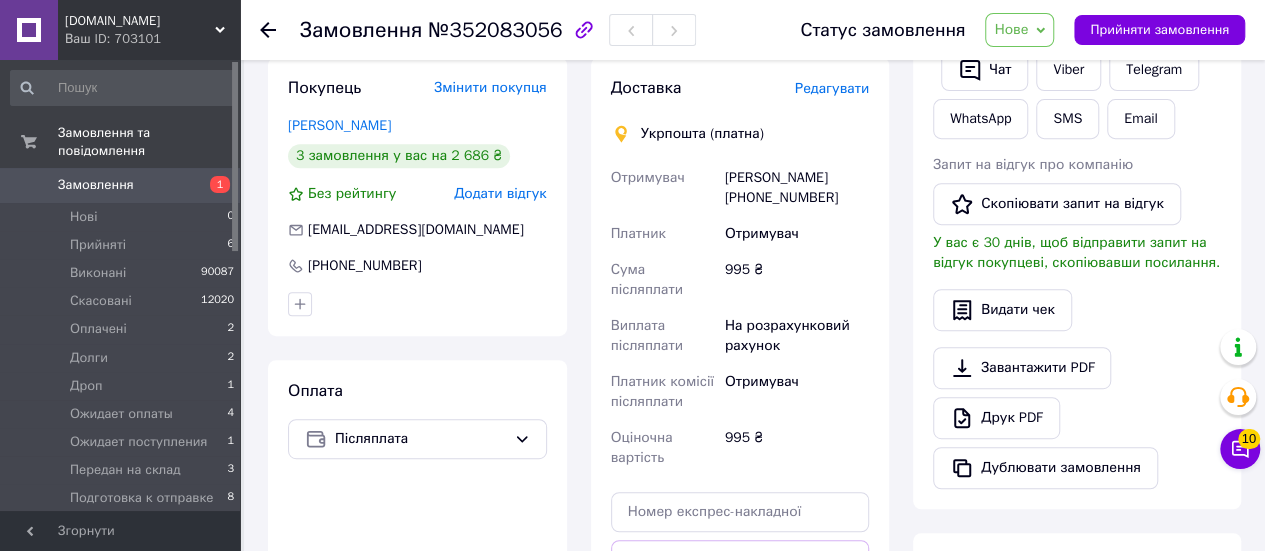 click on "Редагувати" at bounding box center [832, 88] 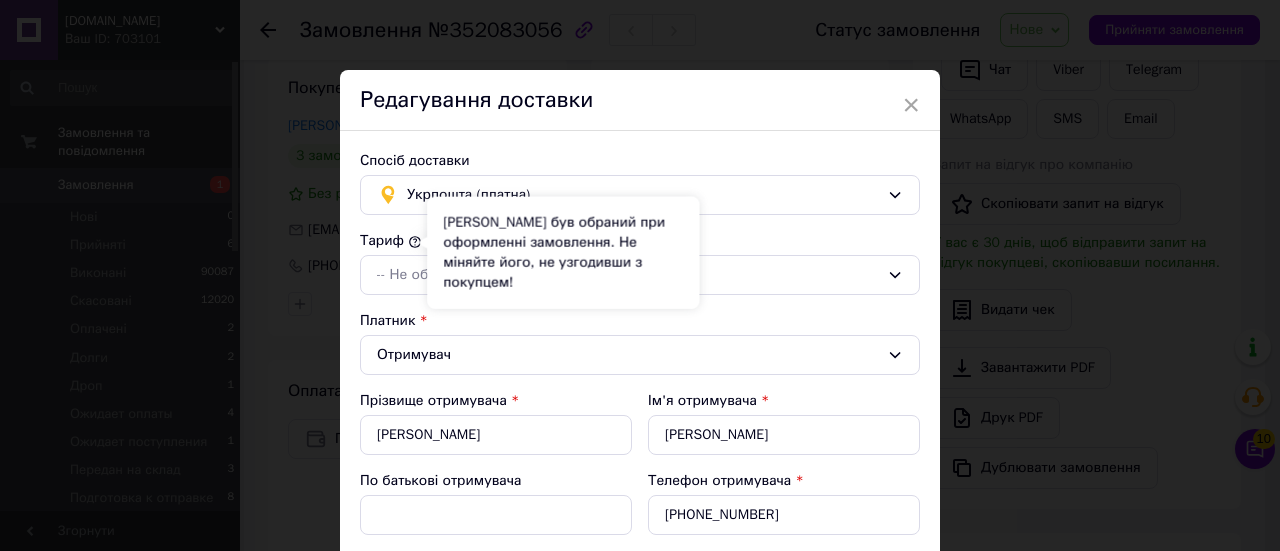 scroll, scrollTop: 100, scrollLeft: 0, axis: vertical 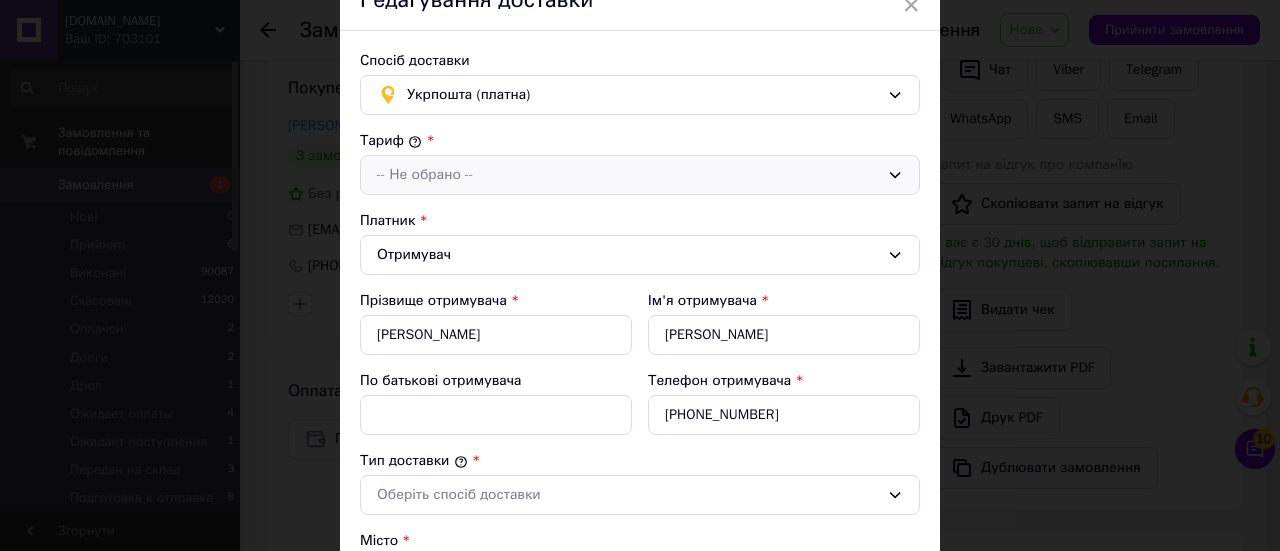 click on "-- Не обрано --" at bounding box center (628, 175) 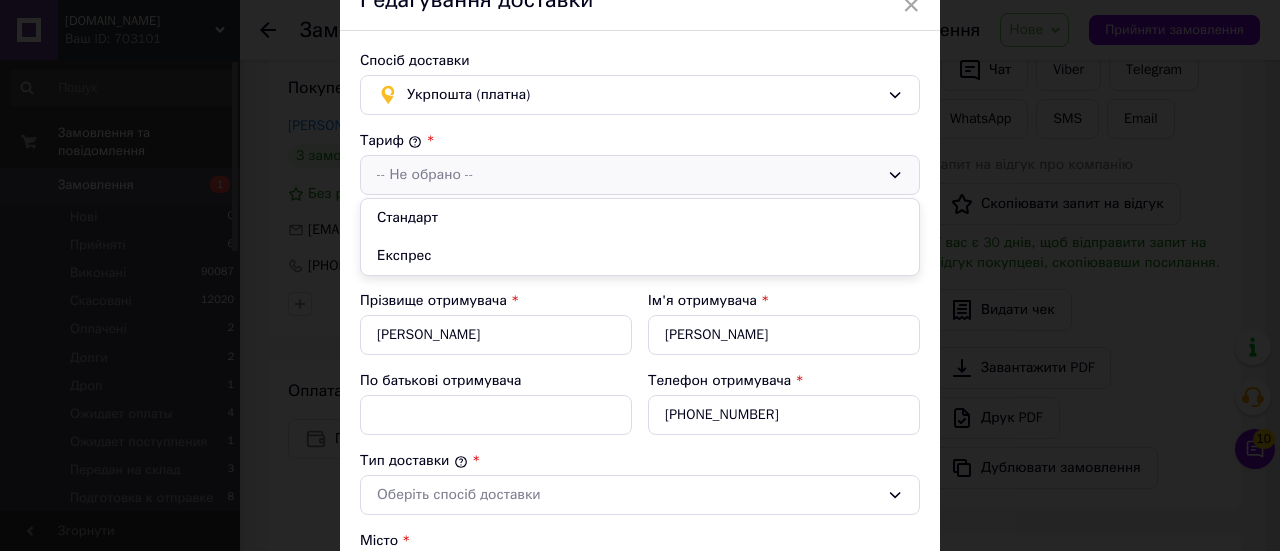click on "Стандарт" at bounding box center (640, 218) 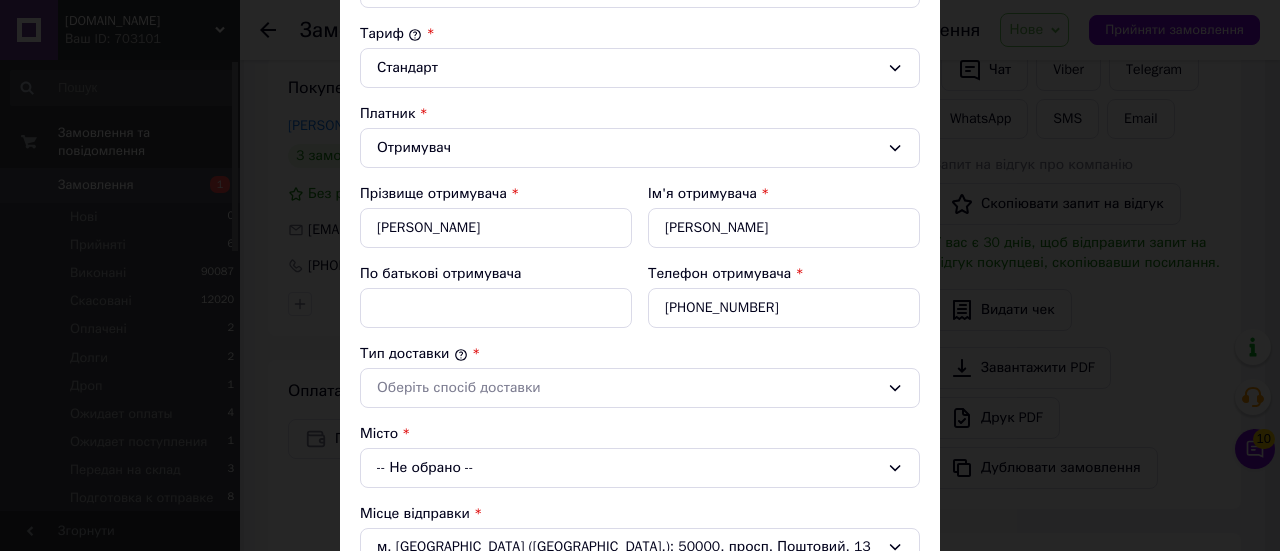 scroll, scrollTop: 400, scrollLeft: 0, axis: vertical 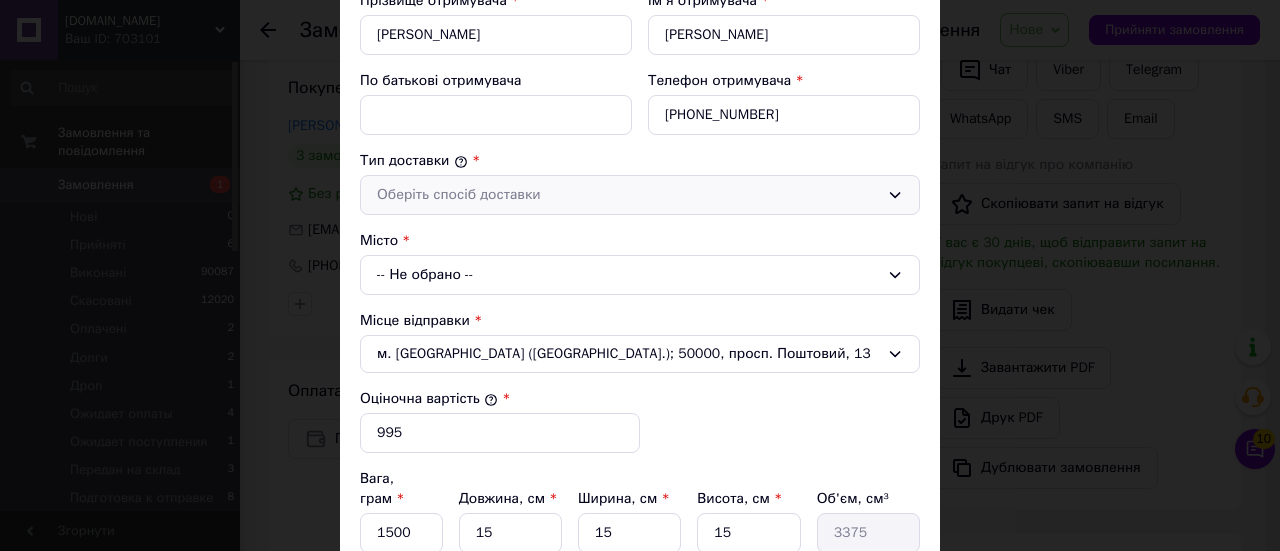 click on "Оберіть спосіб доставки" at bounding box center (640, 195) 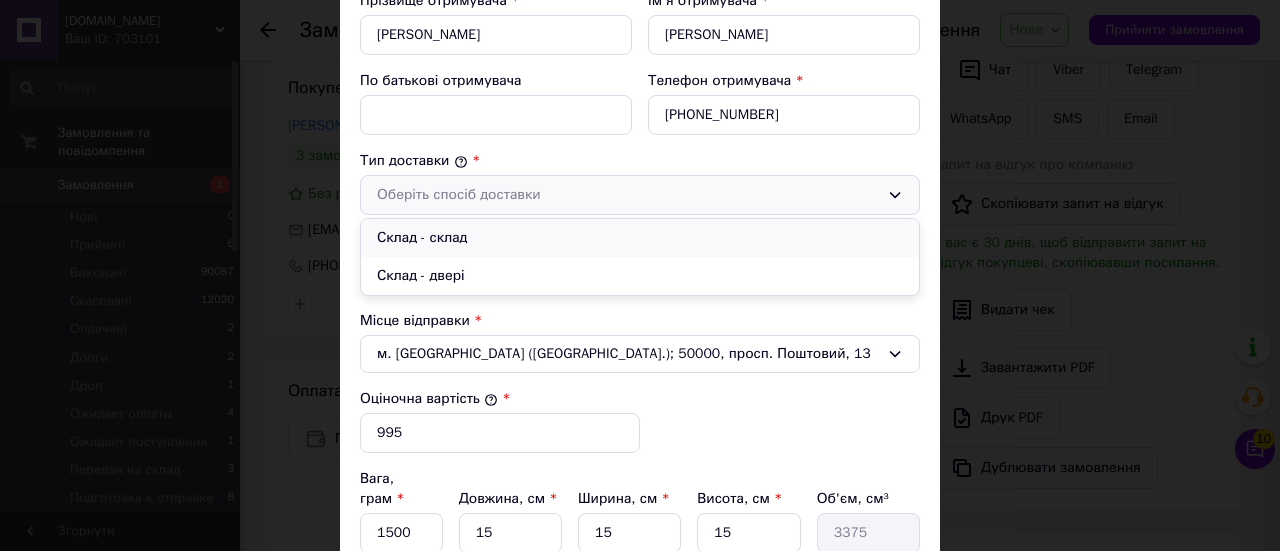 click on "Склад - склад" at bounding box center (640, 238) 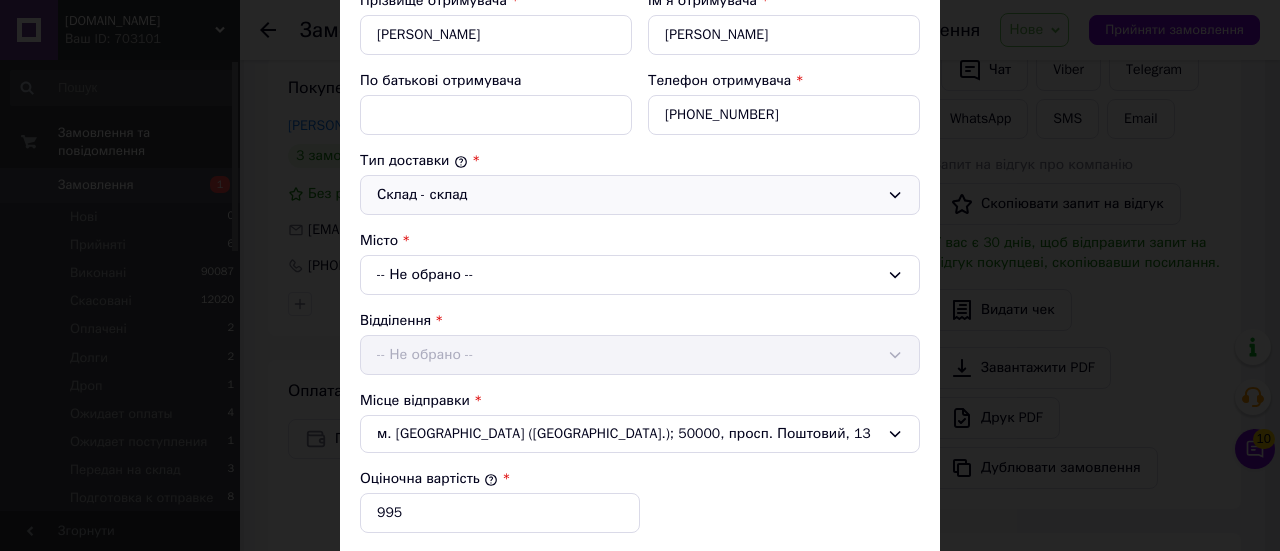click on "-- Не обрано --" at bounding box center [640, 275] 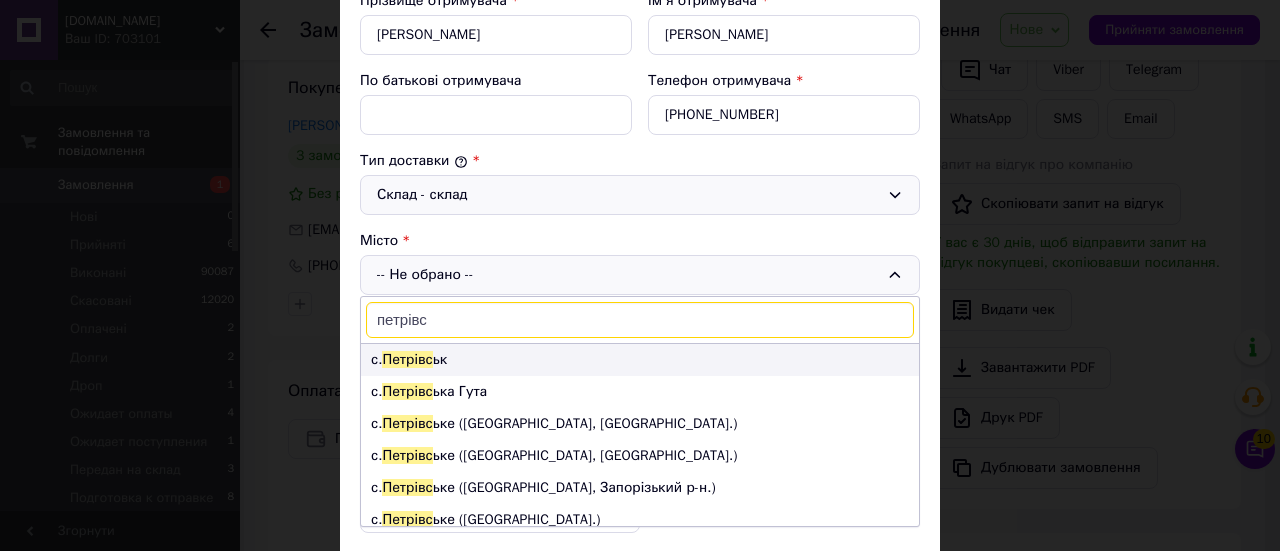type on "петрівс" 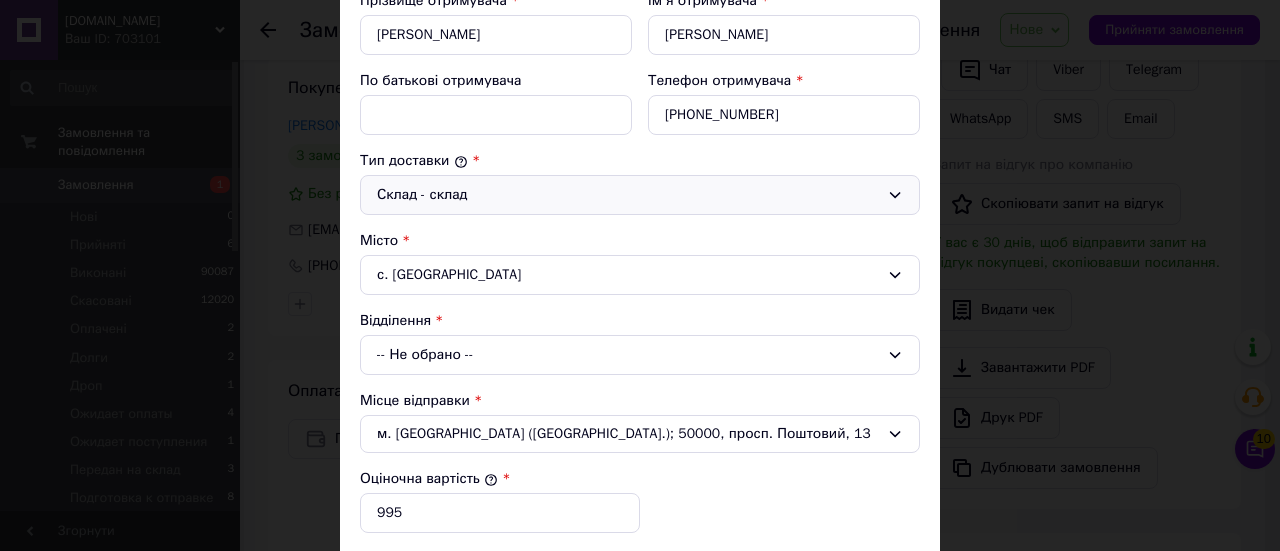 click on "-- Не обрано --" at bounding box center [640, 355] 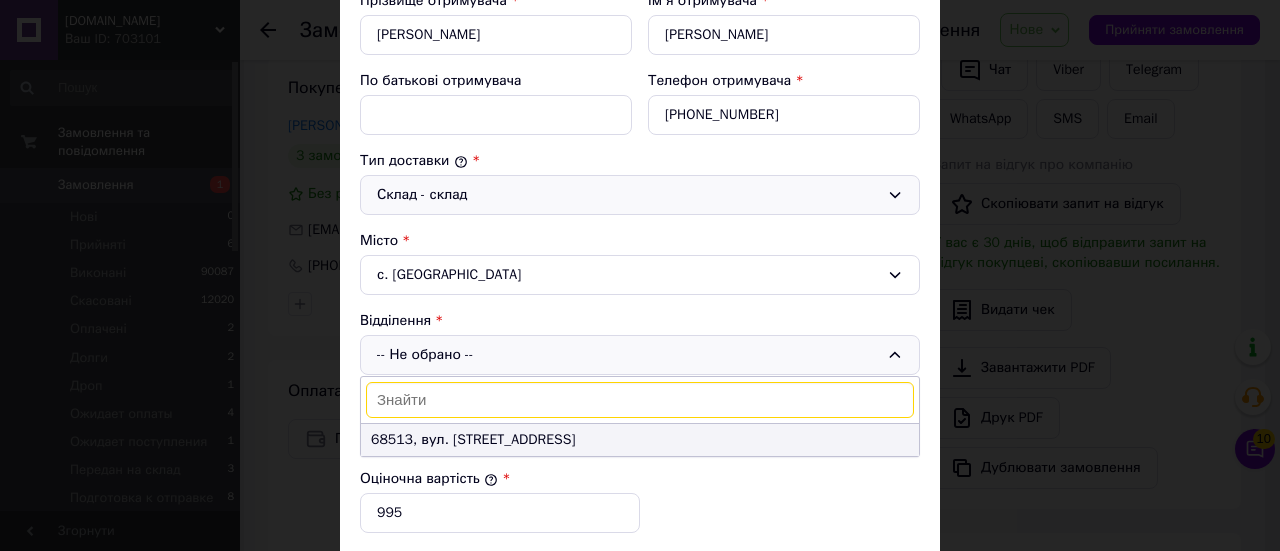 click on "68513, вул. [STREET_ADDRESS]" at bounding box center (640, 440) 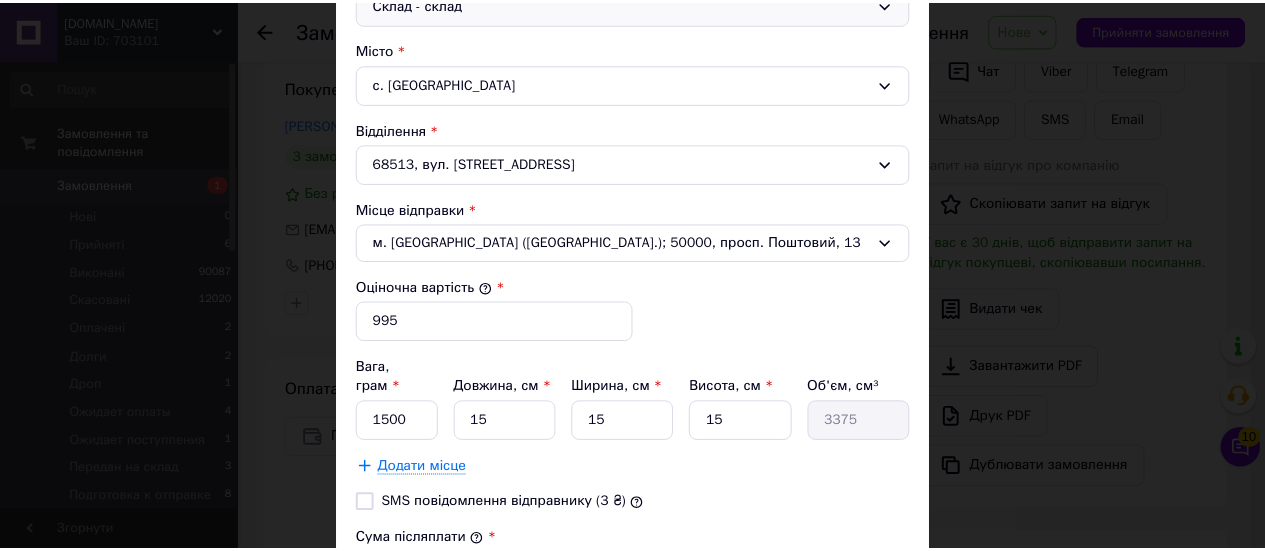 scroll, scrollTop: 876, scrollLeft: 0, axis: vertical 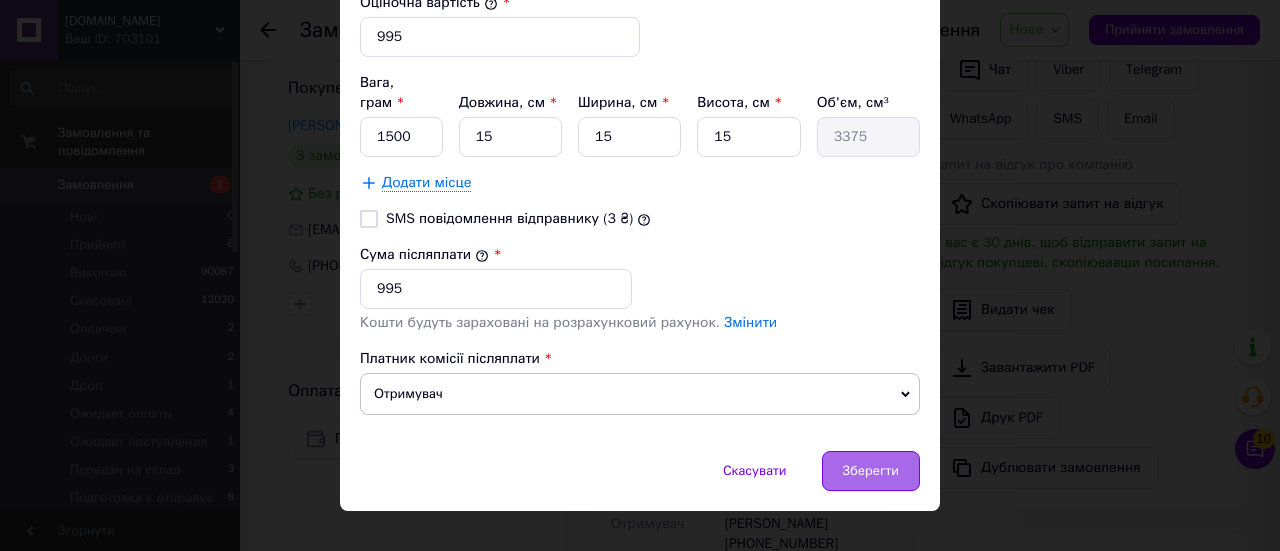 click on "Зберегти" at bounding box center [871, 471] 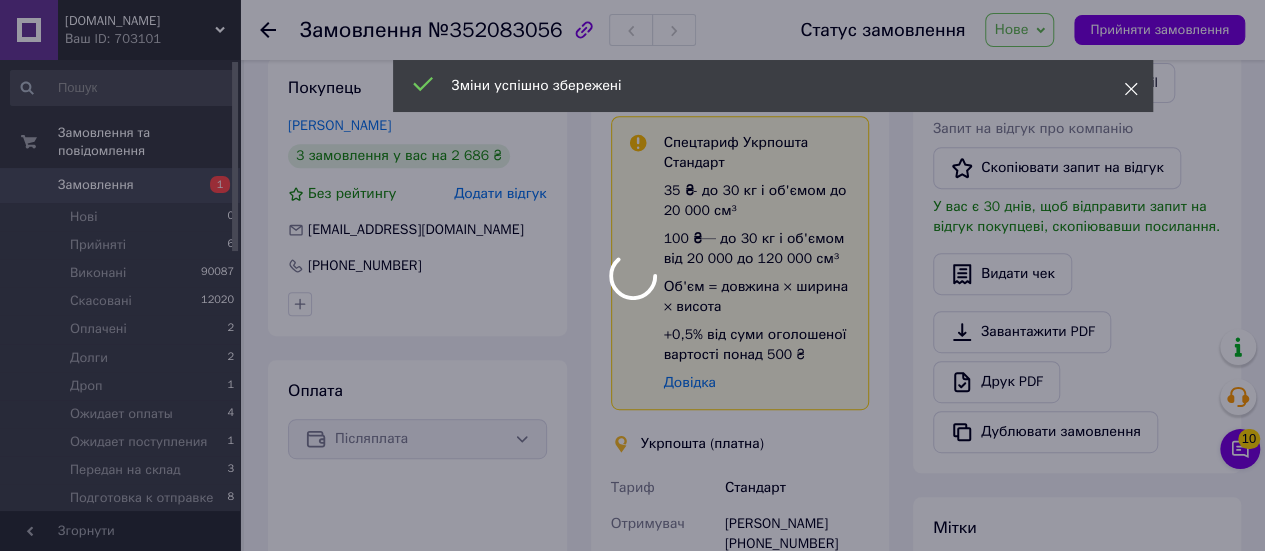 click 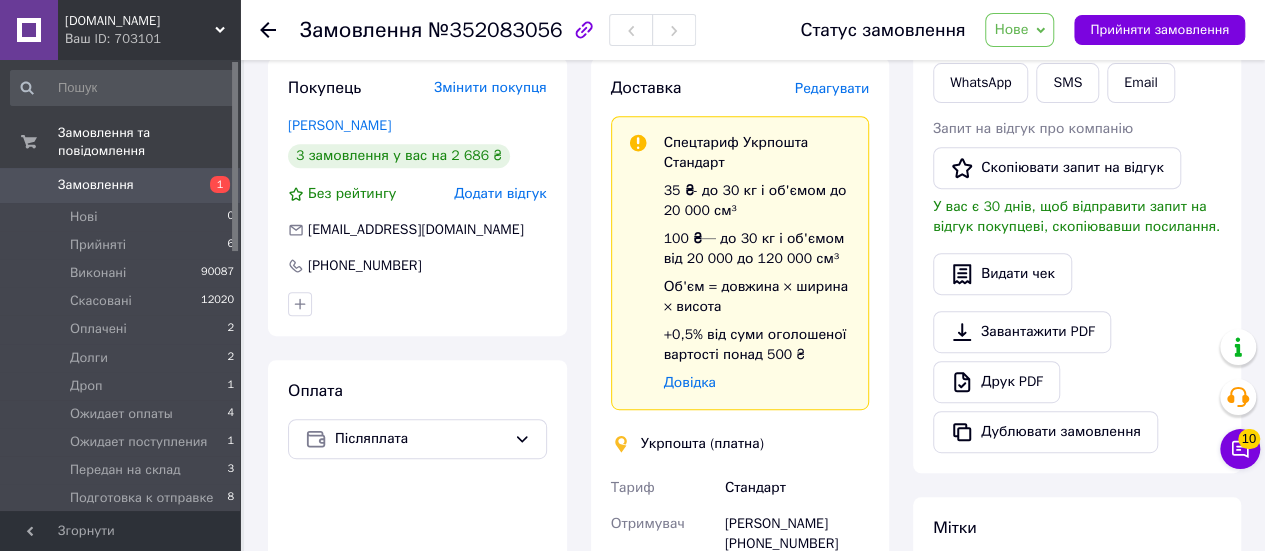 click 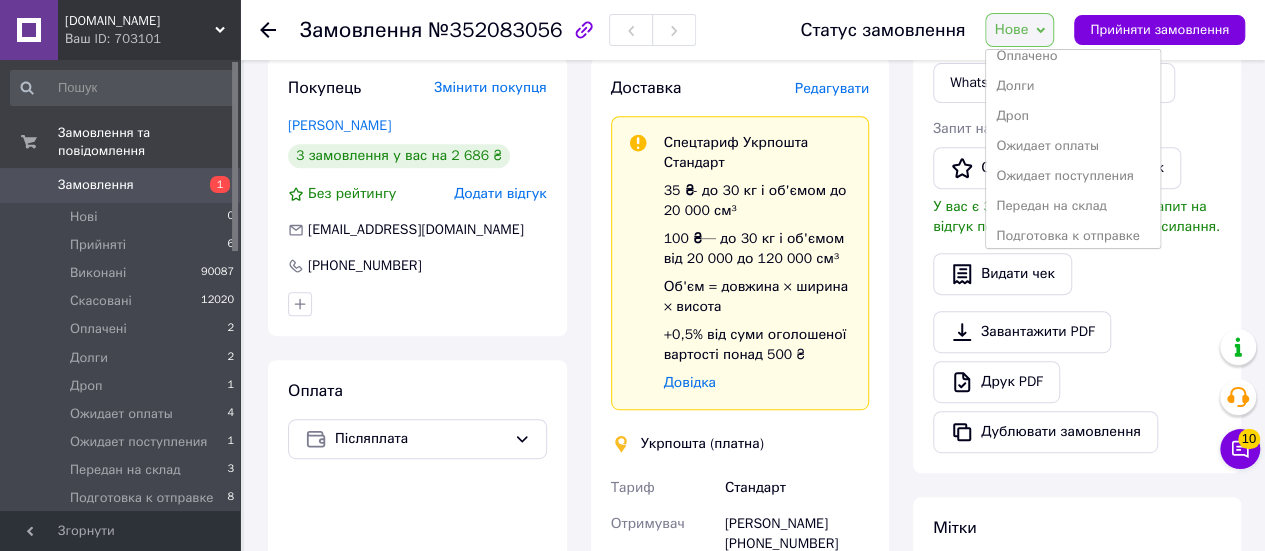 scroll, scrollTop: 171, scrollLeft: 0, axis: vertical 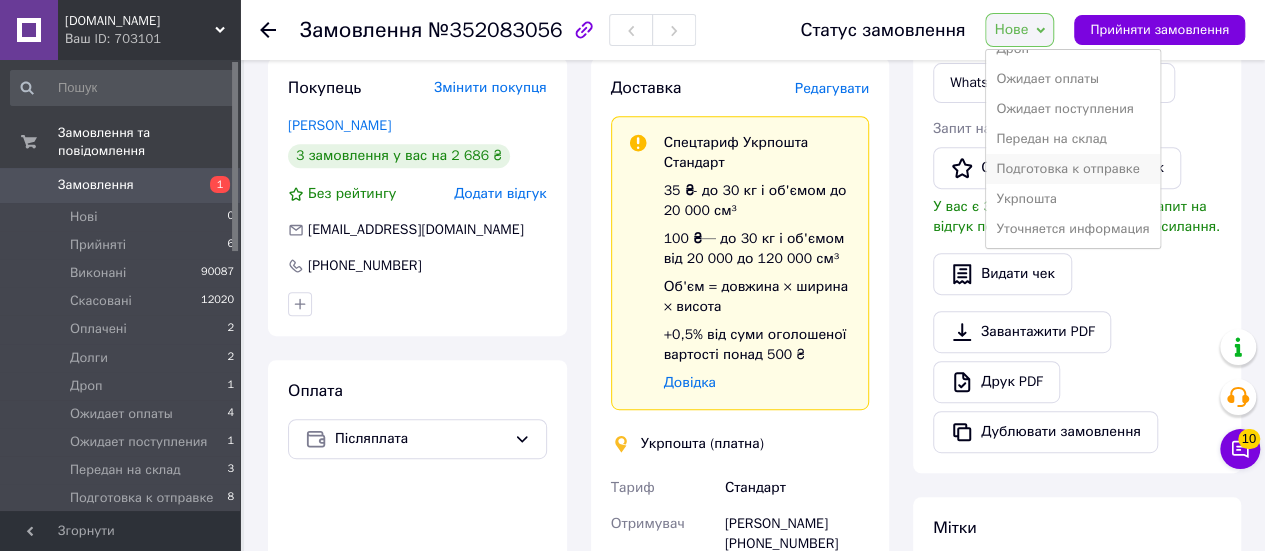 click on "Подготовка к отправке" at bounding box center [1072, 169] 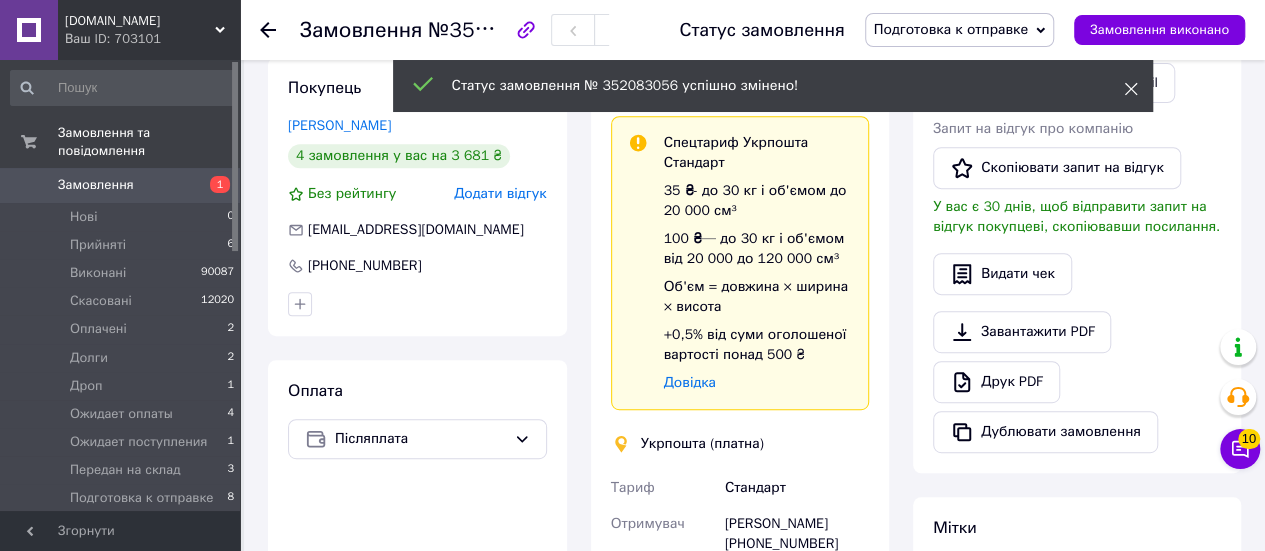 click 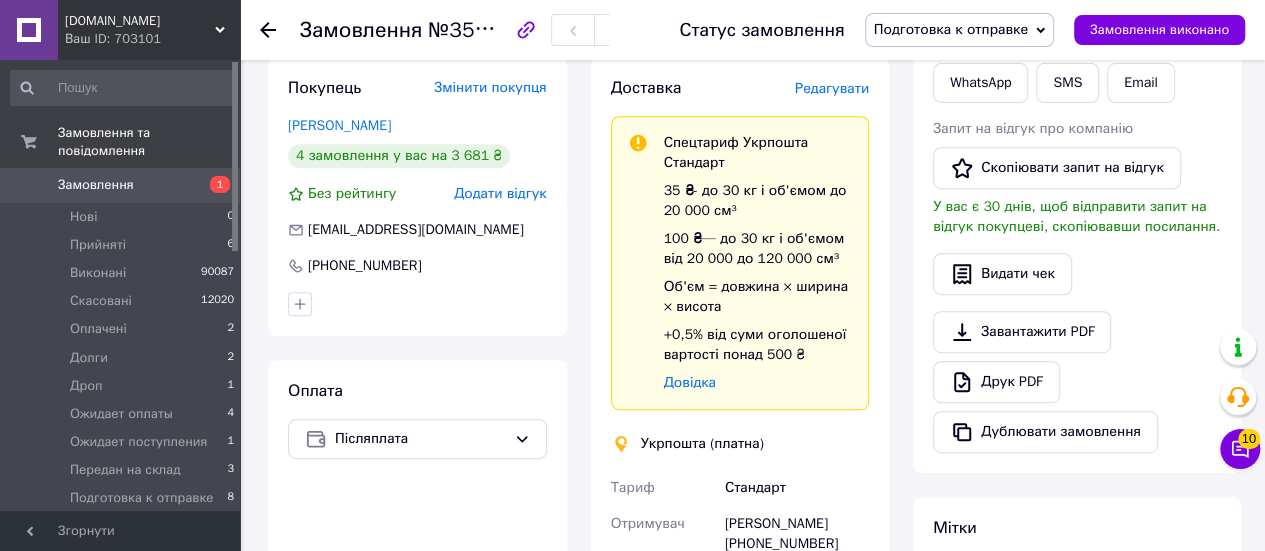 click on "Замовлення 1" at bounding box center [123, 185] 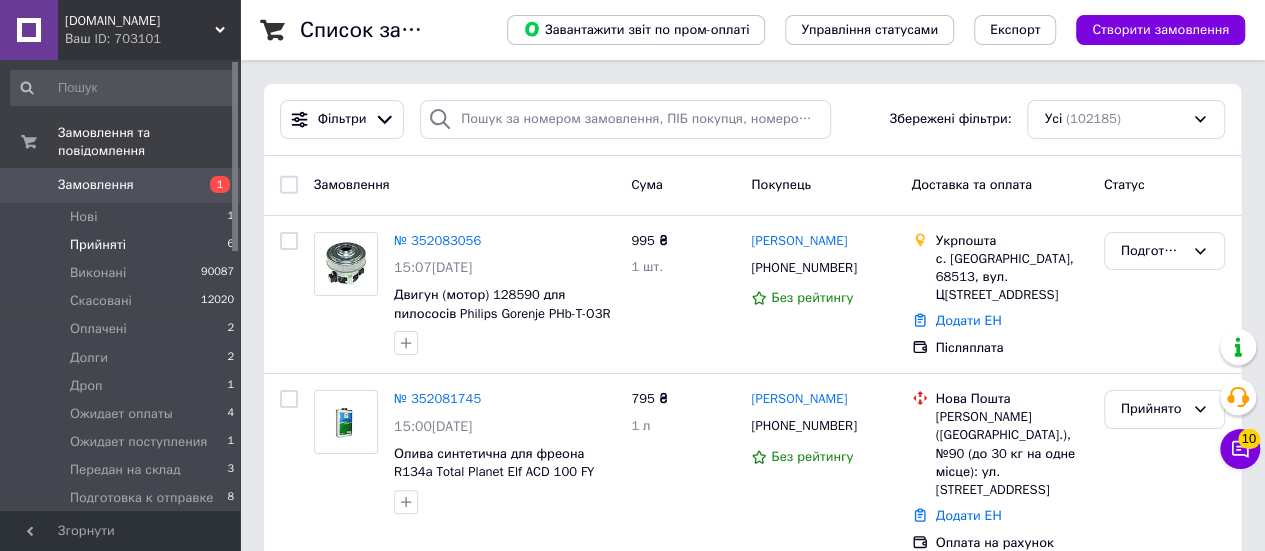 click on "Прийняті" at bounding box center [98, 245] 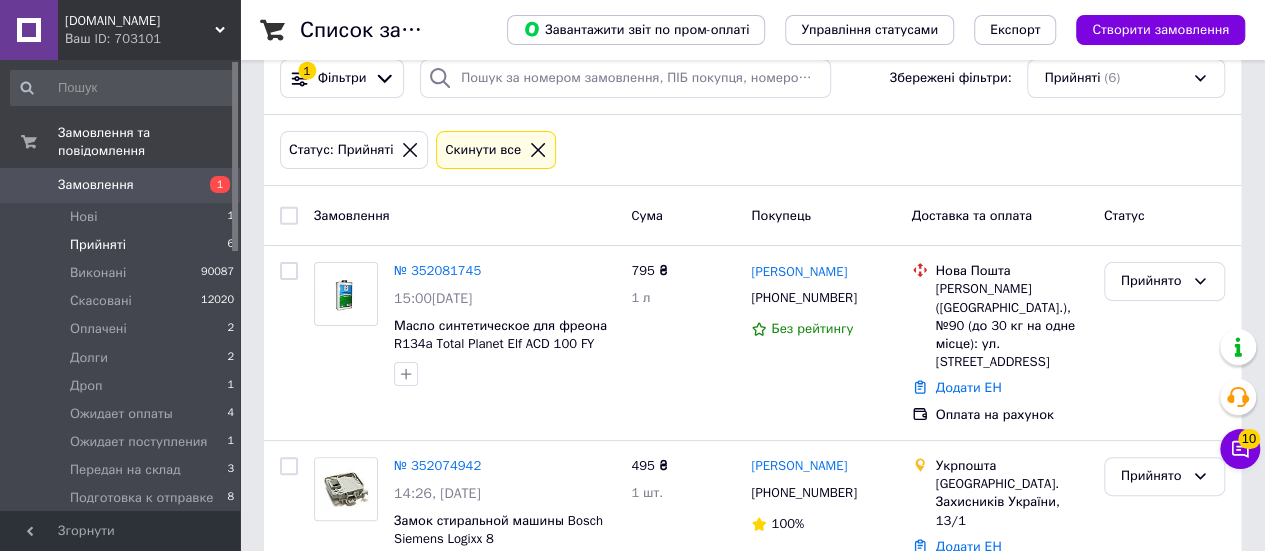 scroll, scrollTop: 0, scrollLeft: 0, axis: both 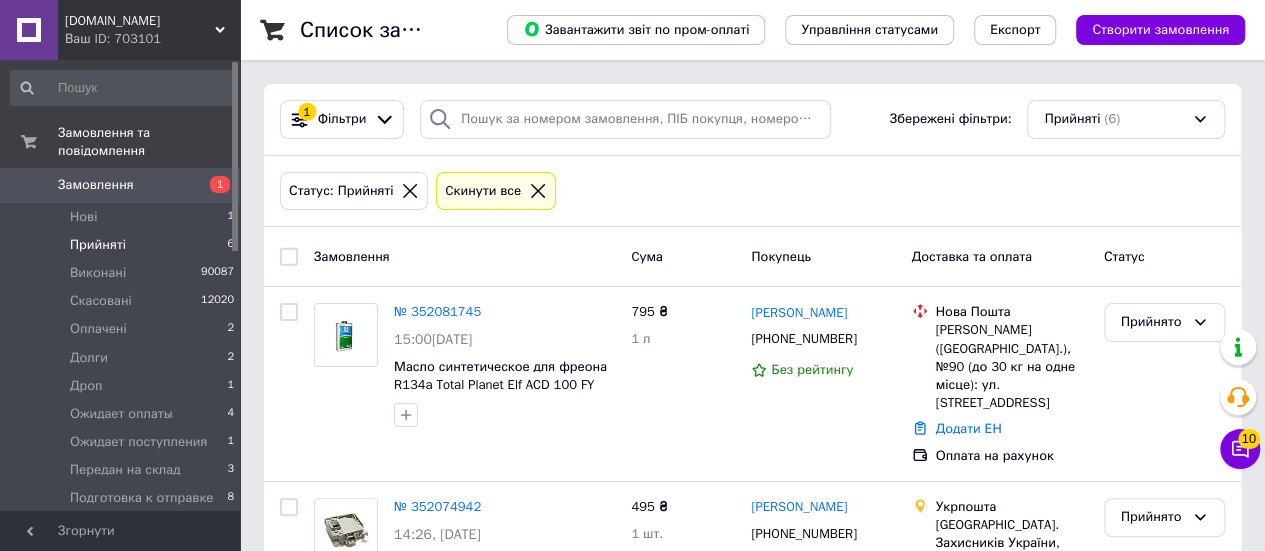 click on "Замовлення" at bounding box center [121, 185] 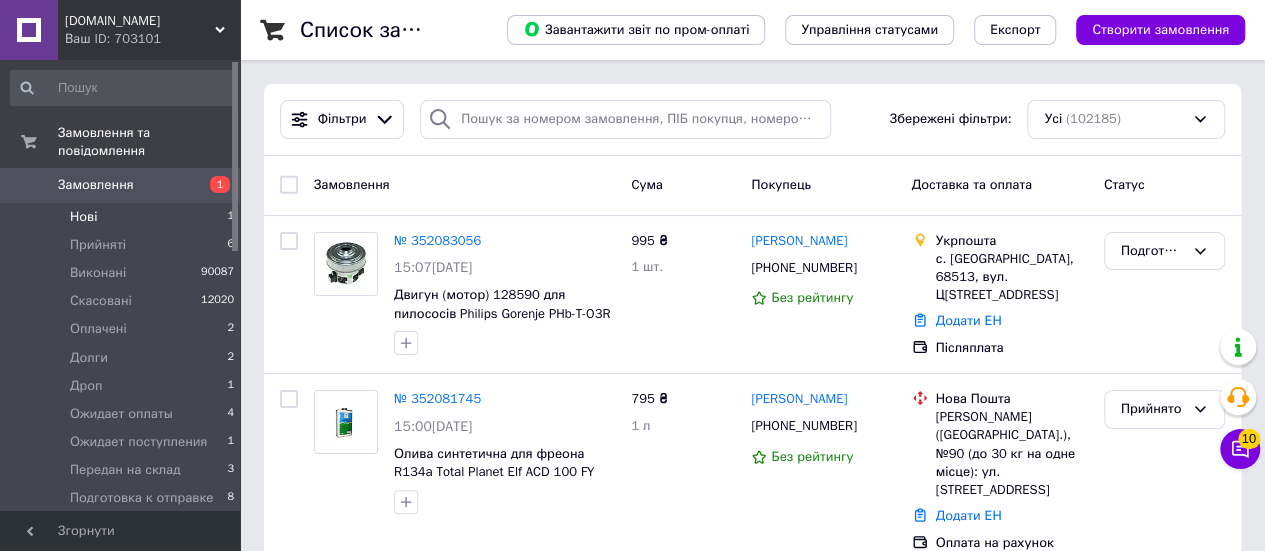 click on "Нові 1" at bounding box center (123, 217) 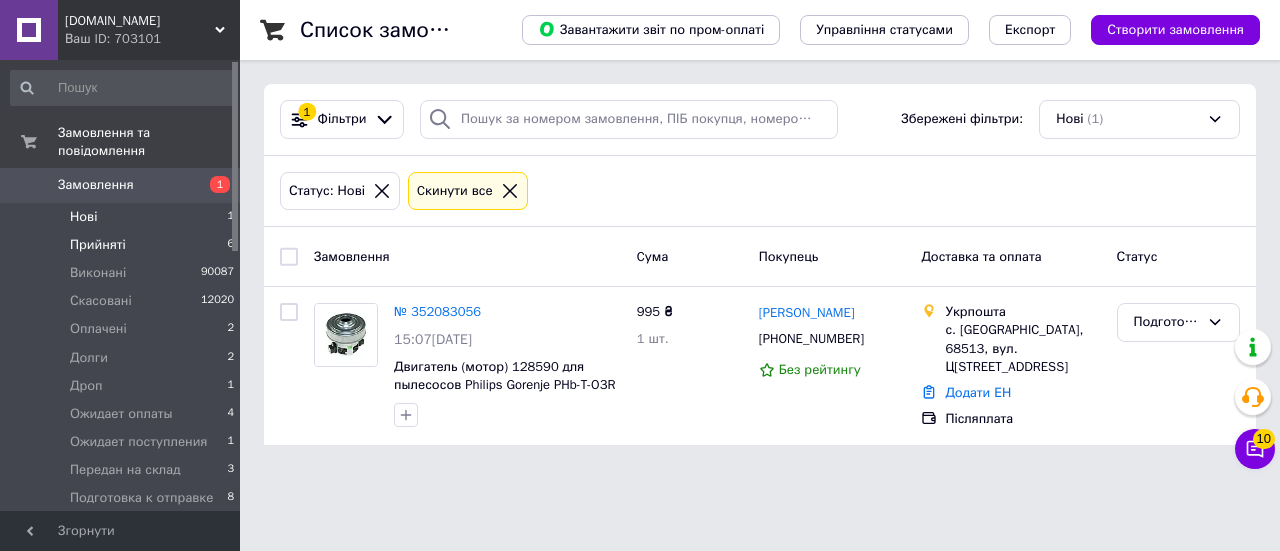 click on "Прийняті 6" at bounding box center [123, 245] 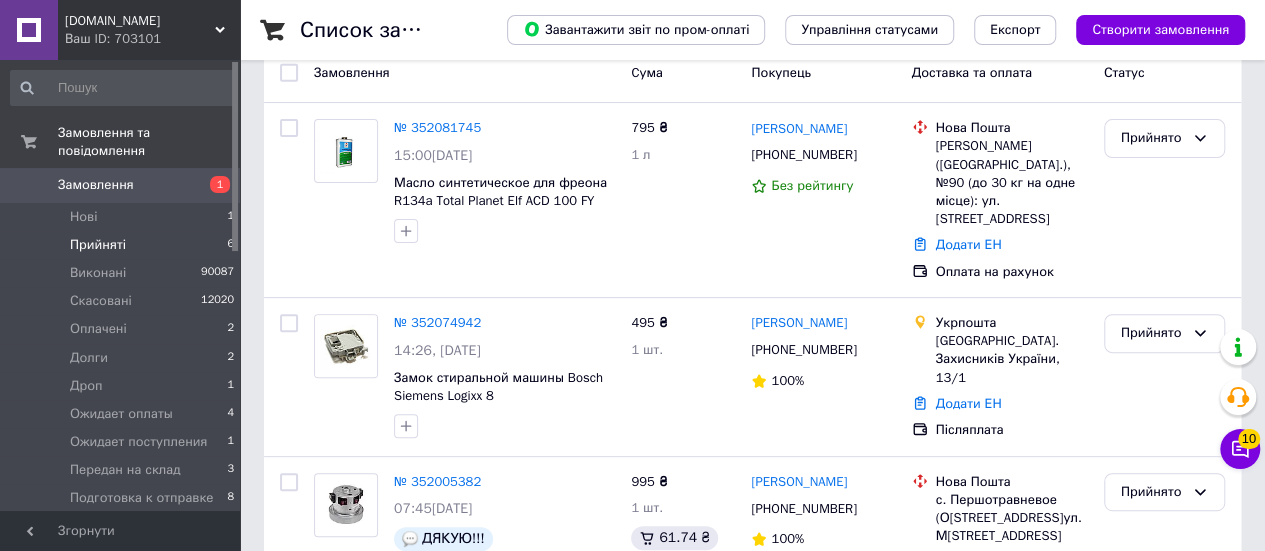 scroll, scrollTop: 300, scrollLeft: 0, axis: vertical 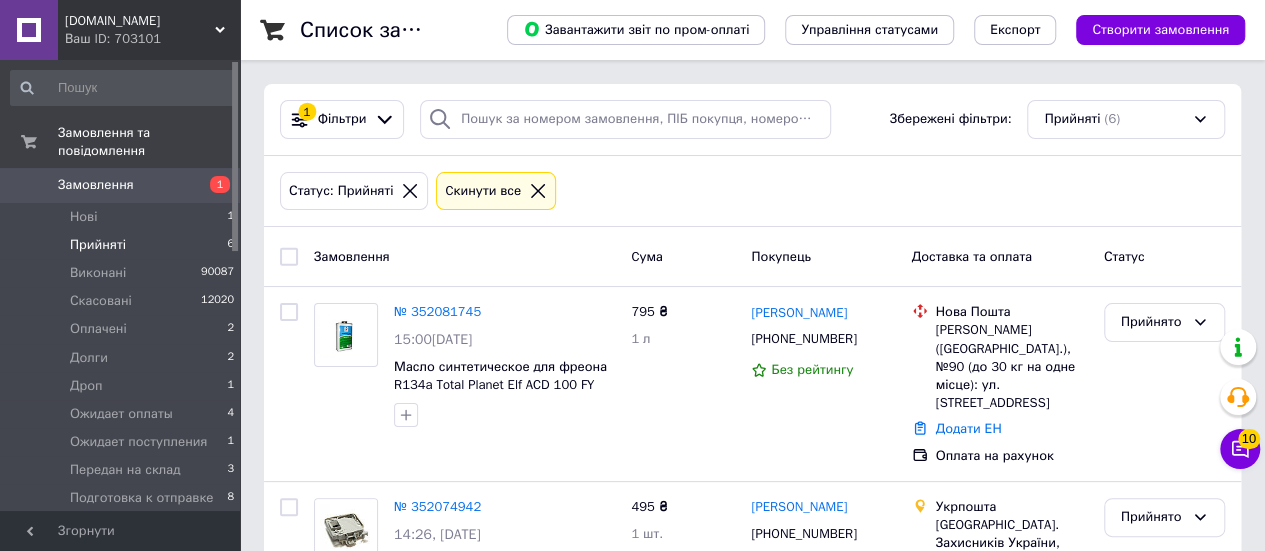 click at bounding box center (538, 191) 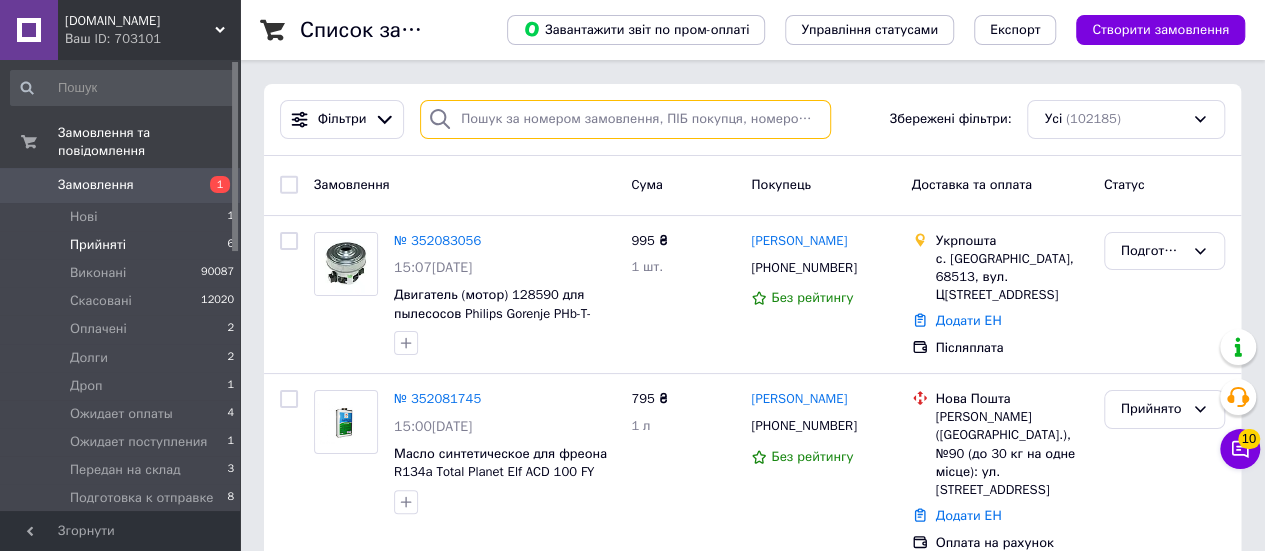 click at bounding box center [625, 119] 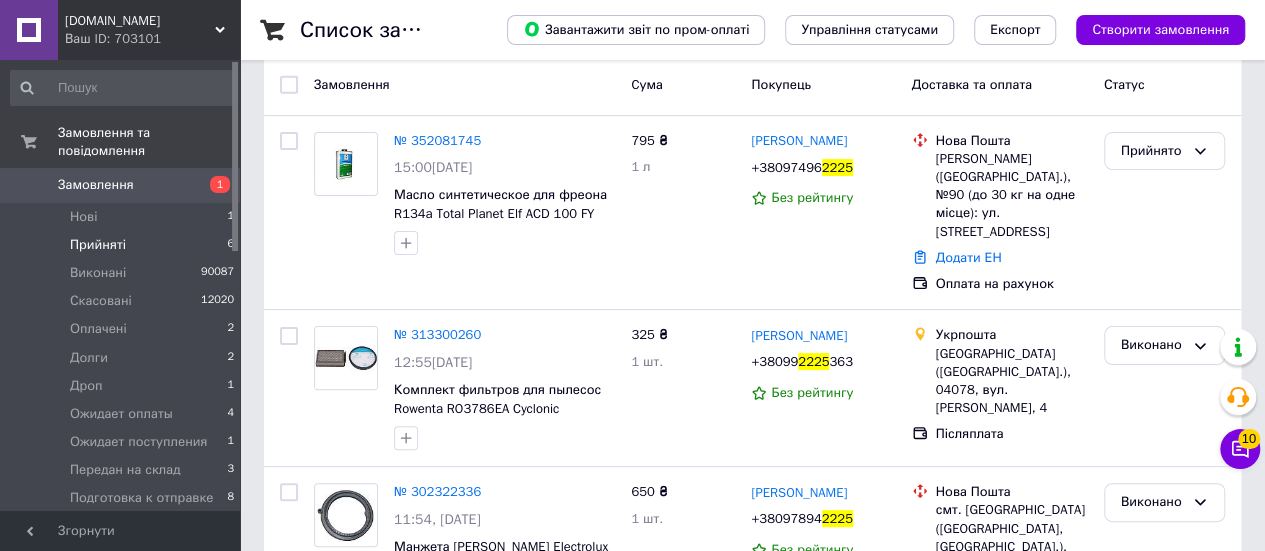 scroll, scrollTop: 0, scrollLeft: 0, axis: both 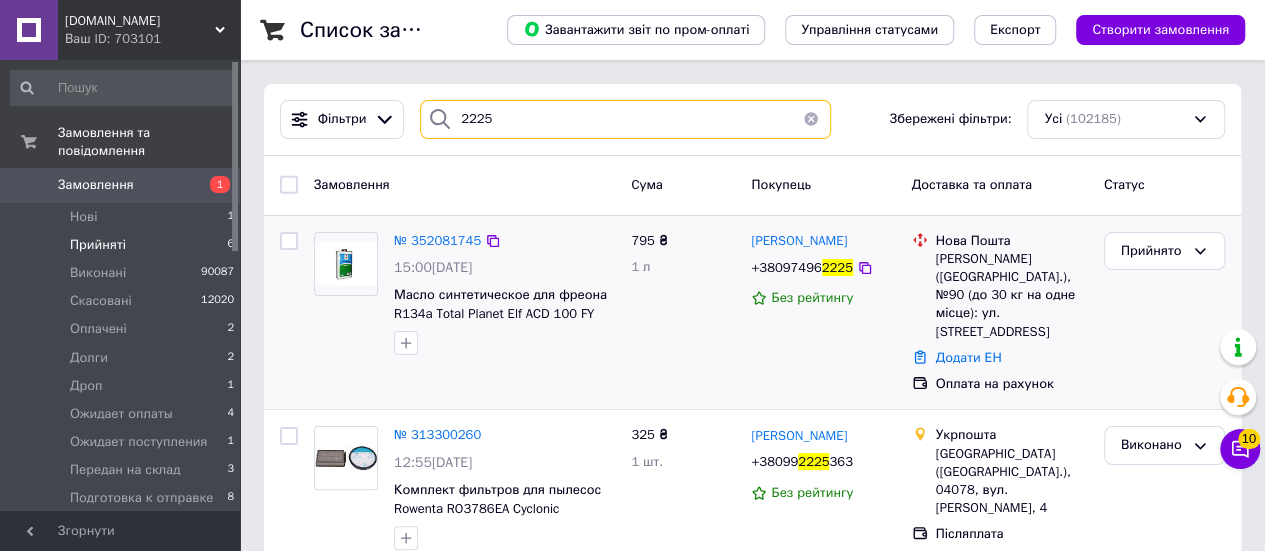 type on "2225" 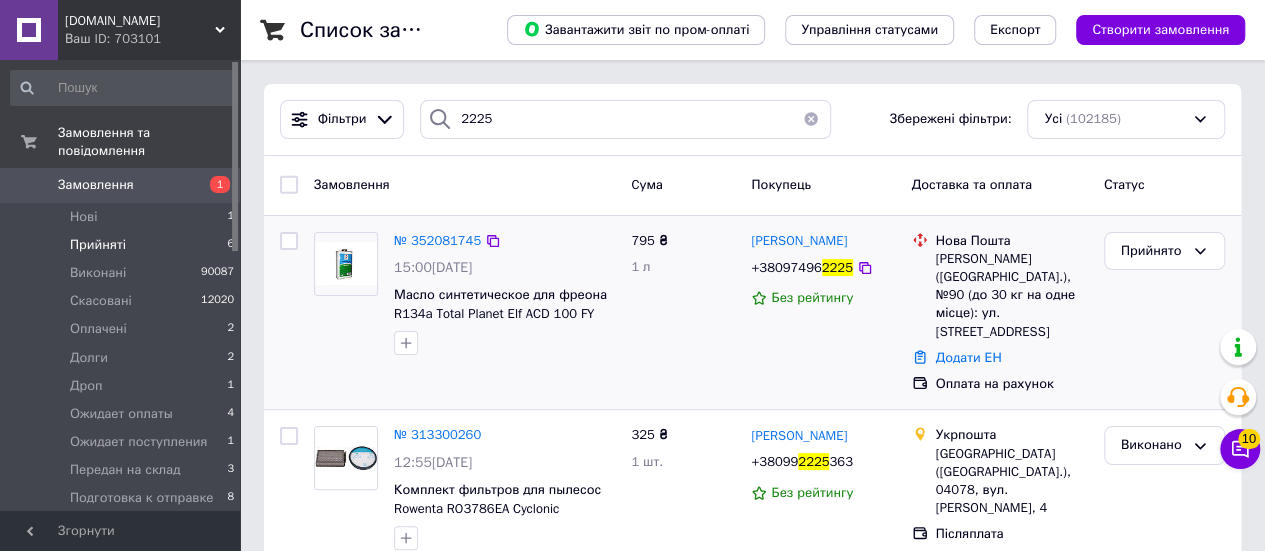 click on "№ 352081745 15:00[DATE] Масло синтетическое для фреона R134a Total Planet Elf ACD 100 FY 795 ₴ 1 л [PERSON_NAME] [PHONE_NUMBER] Без рейтингу Нова Пошта [PERSON_NAME] ([GEOGRAPHIC_DATA].), №90 (до 30 кг на одне місце): ул. [STREET_ADDRESS] Додати ЕН Оплата на рахунок Прийнято" at bounding box center (752, 313) 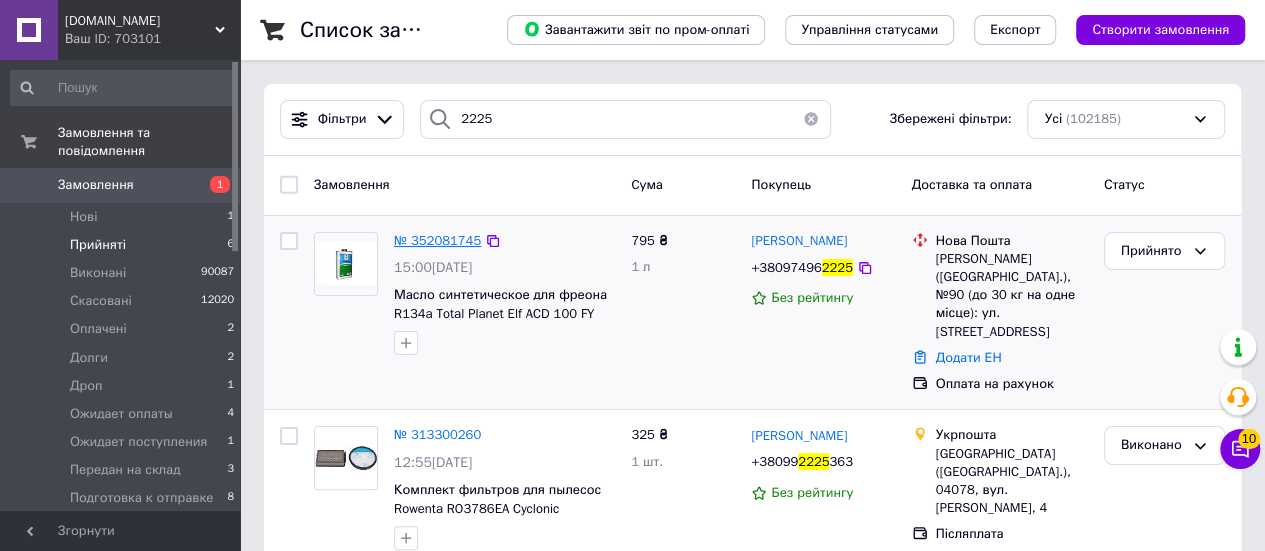 click on "№ 352081745" at bounding box center [437, 240] 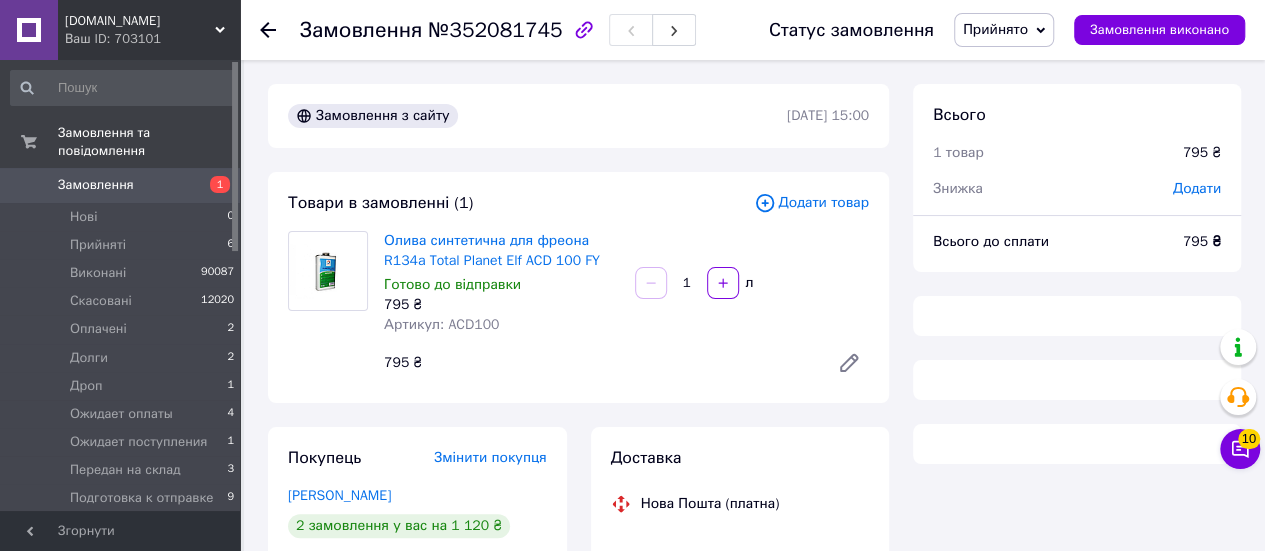 scroll, scrollTop: 100, scrollLeft: 0, axis: vertical 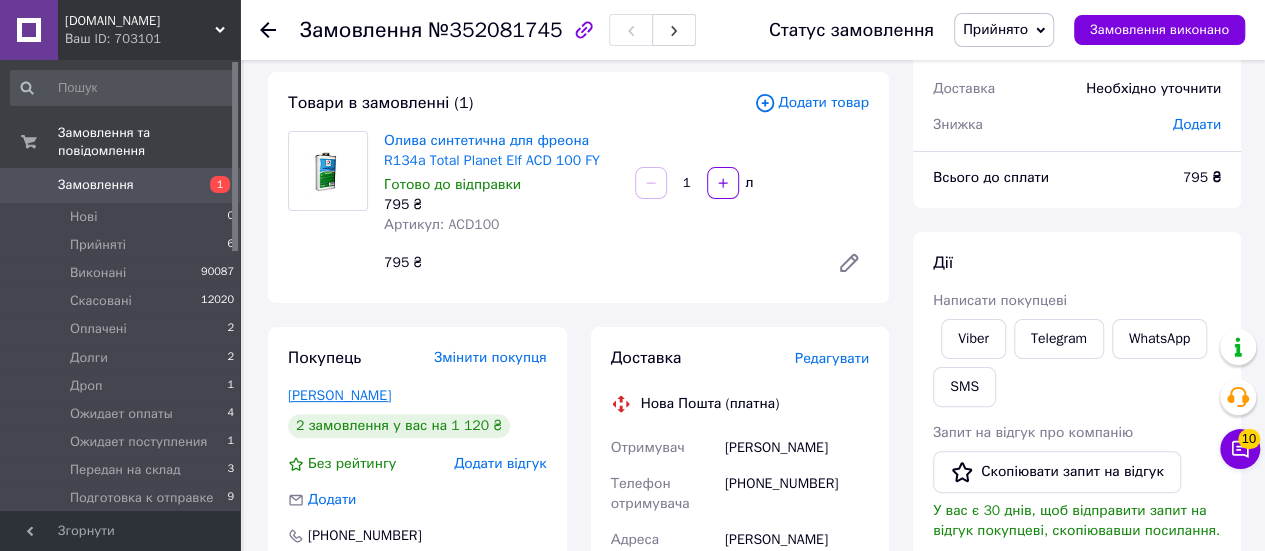 click on "[PERSON_NAME]" at bounding box center [339, 395] 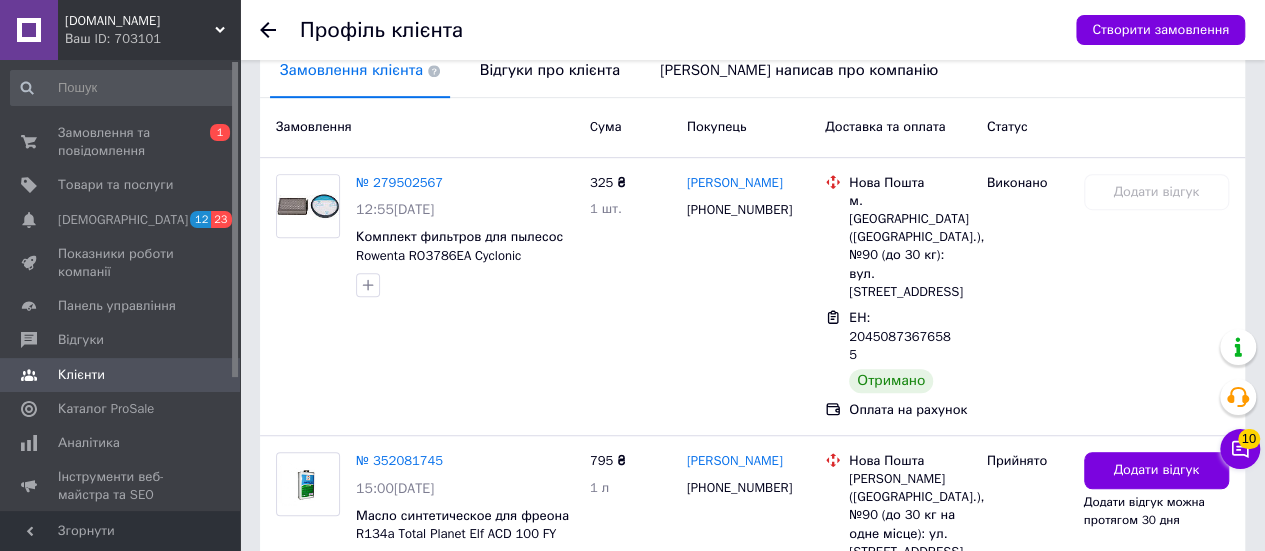 scroll, scrollTop: 567, scrollLeft: 0, axis: vertical 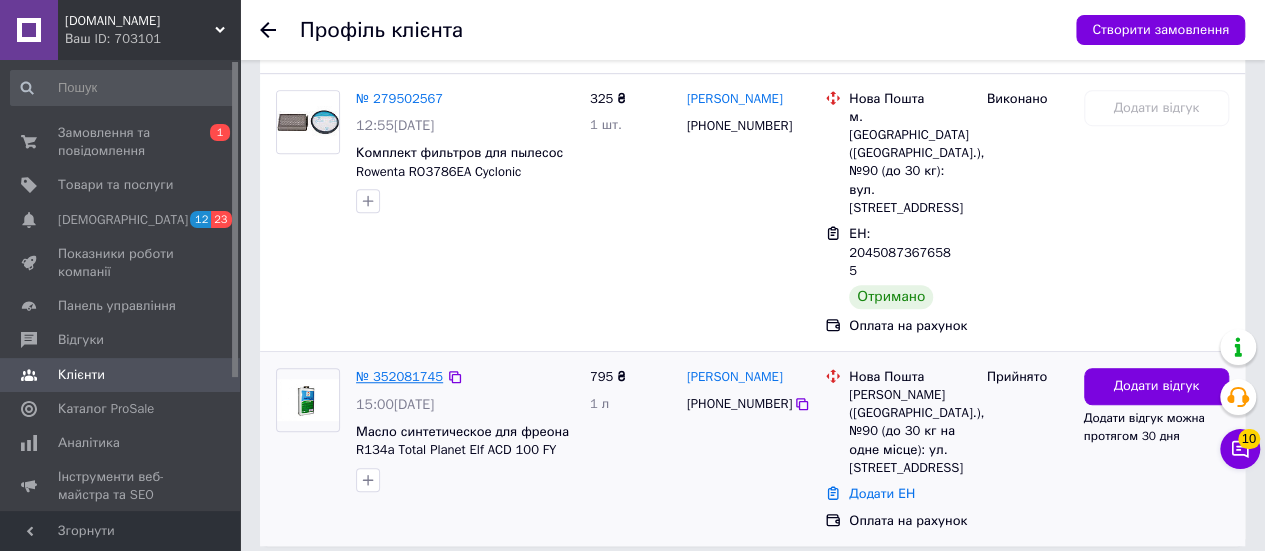 click on "№ 352081745" at bounding box center [399, 376] 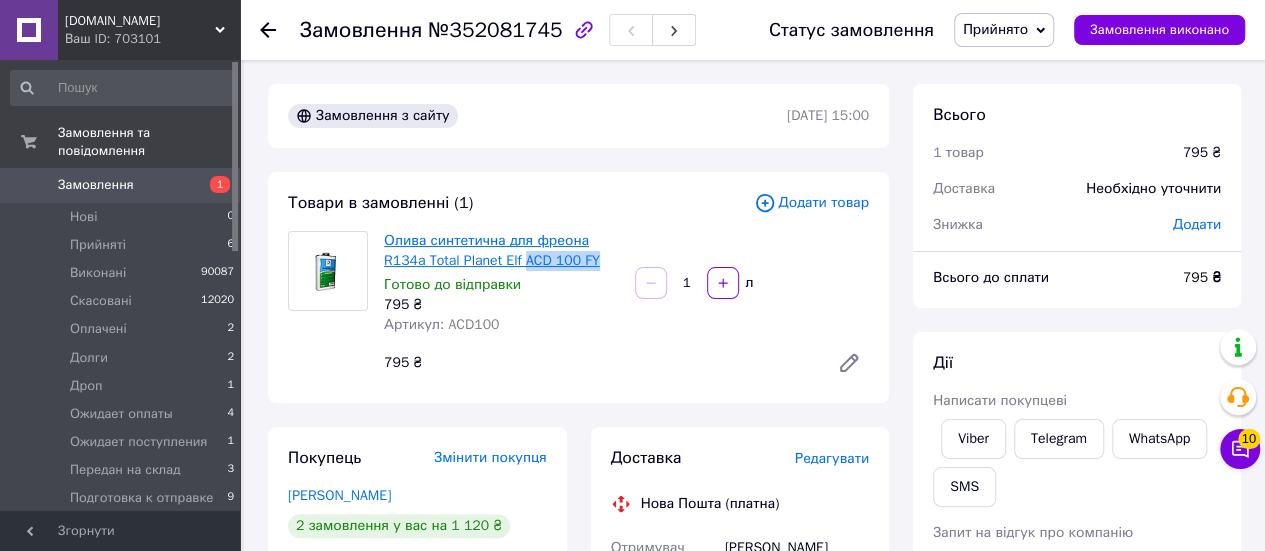 drag, startPoint x: 610, startPoint y: 259, endPoint x: 519, endPoint y: 265, distance: 91.197586 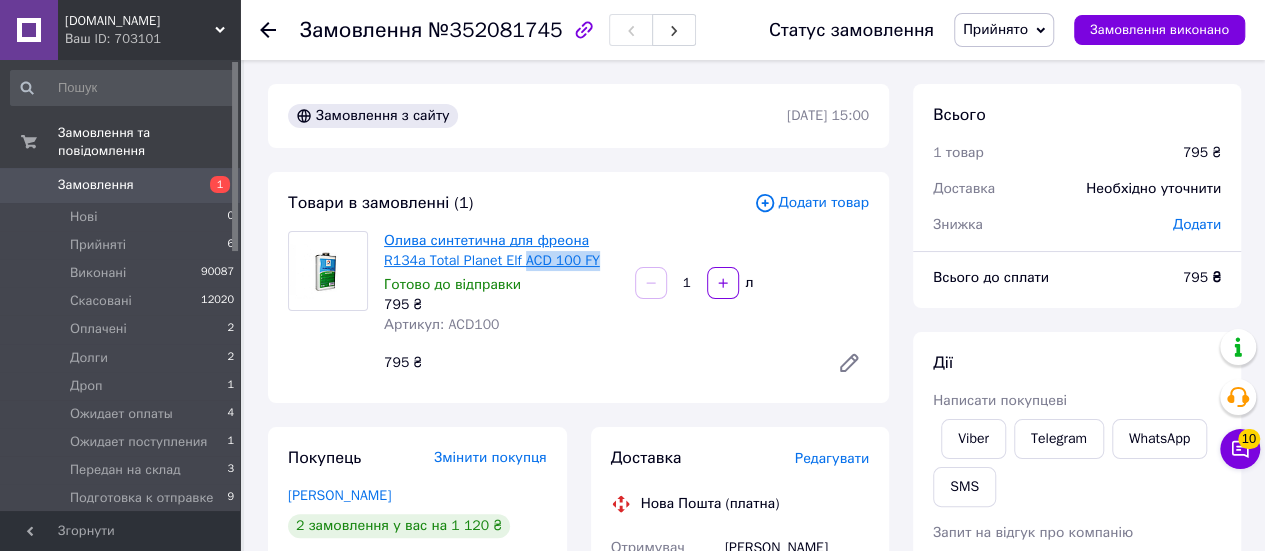 click on "Олива синтетична для фреона R134a Total Planet Elf ACD 100 FY" at bounding box center (501, 251) 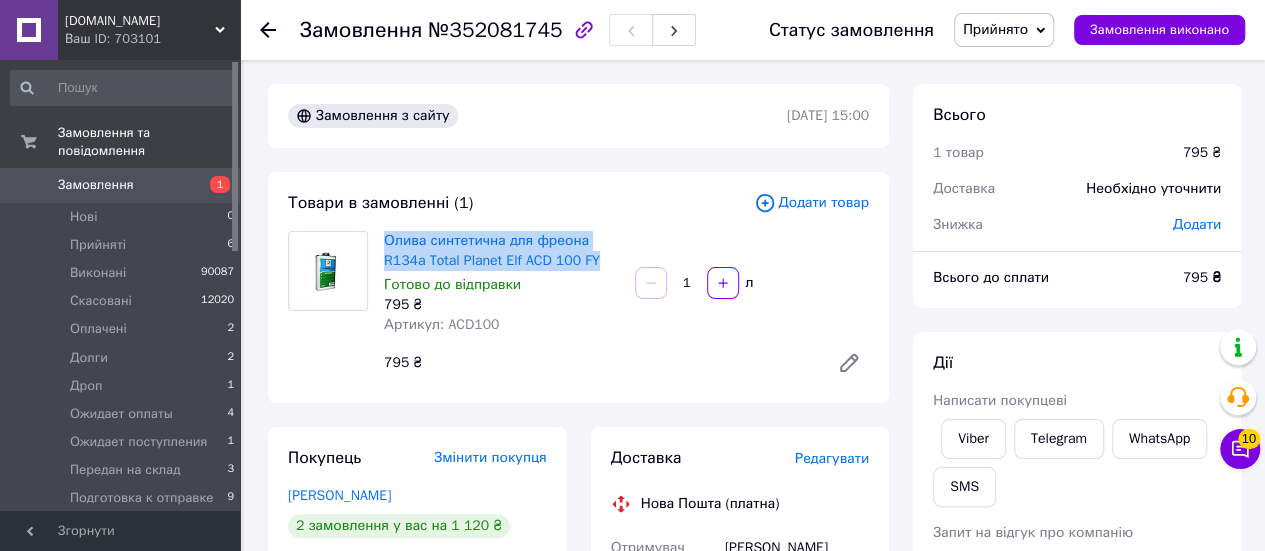 drag, startPoint x: 382, startPoint y: 239, endPoint x: 600, endPoint y: 267, distance: 219.79082 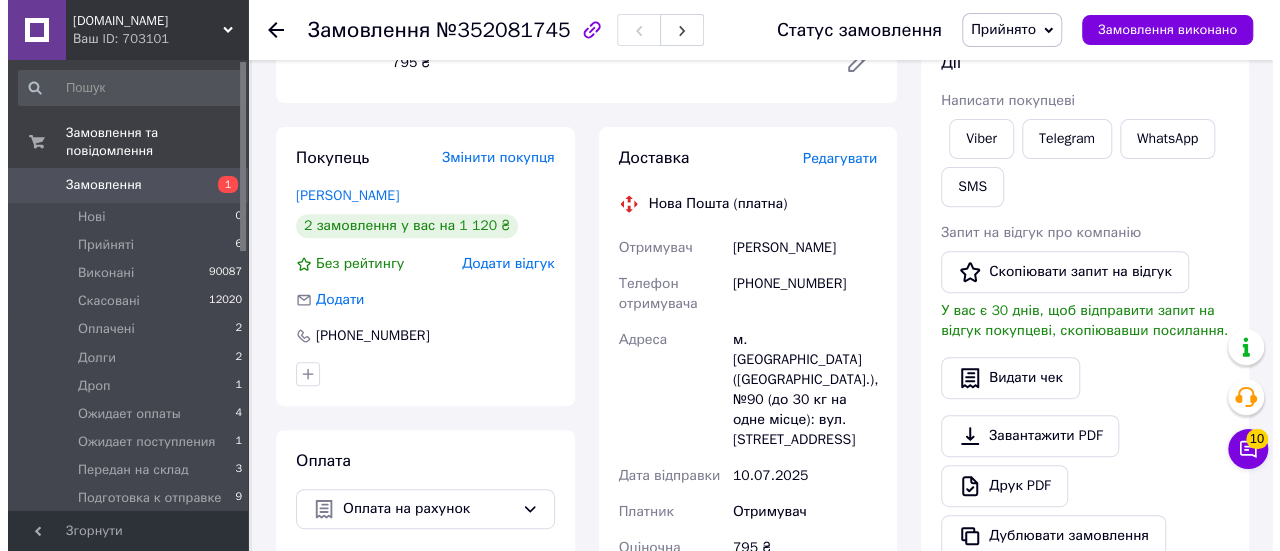 scroll, scrollTop: 100, scrollLeft: 0, axis: vertical 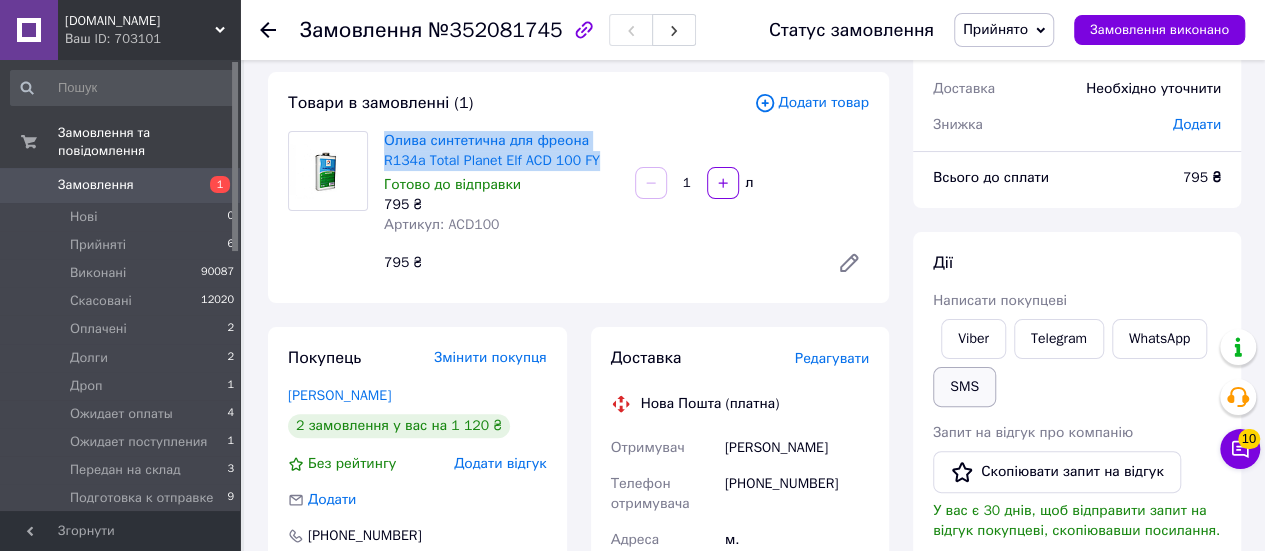click on "SMS" at bounding box center [964, 387] 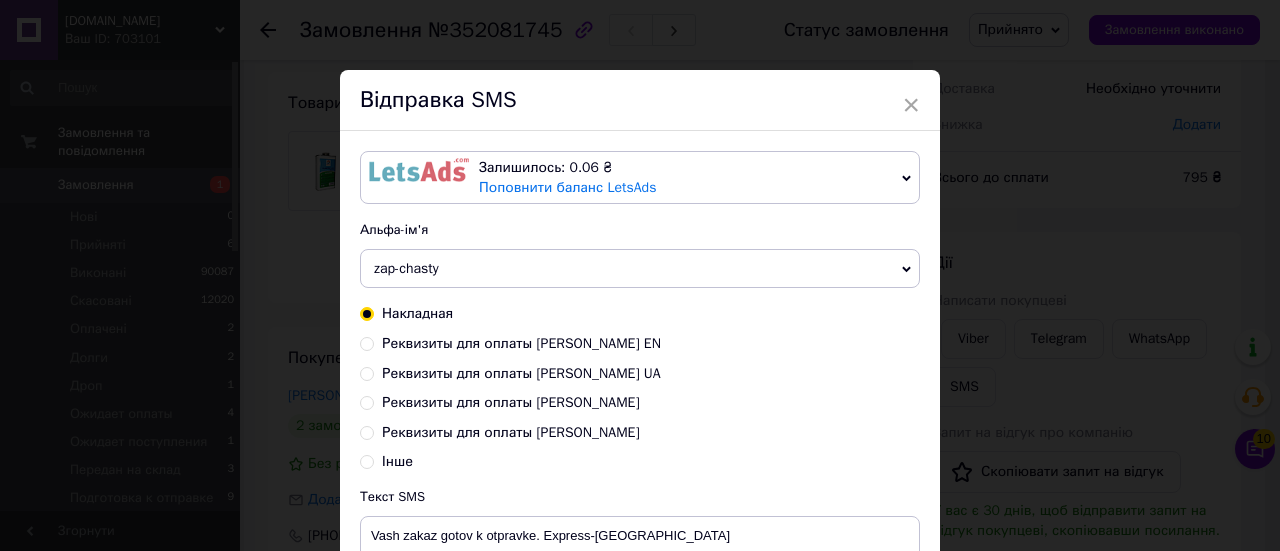 click on "Реквизиты для оплаты [PERSON_NAME]" at bounding box center [511, 402] 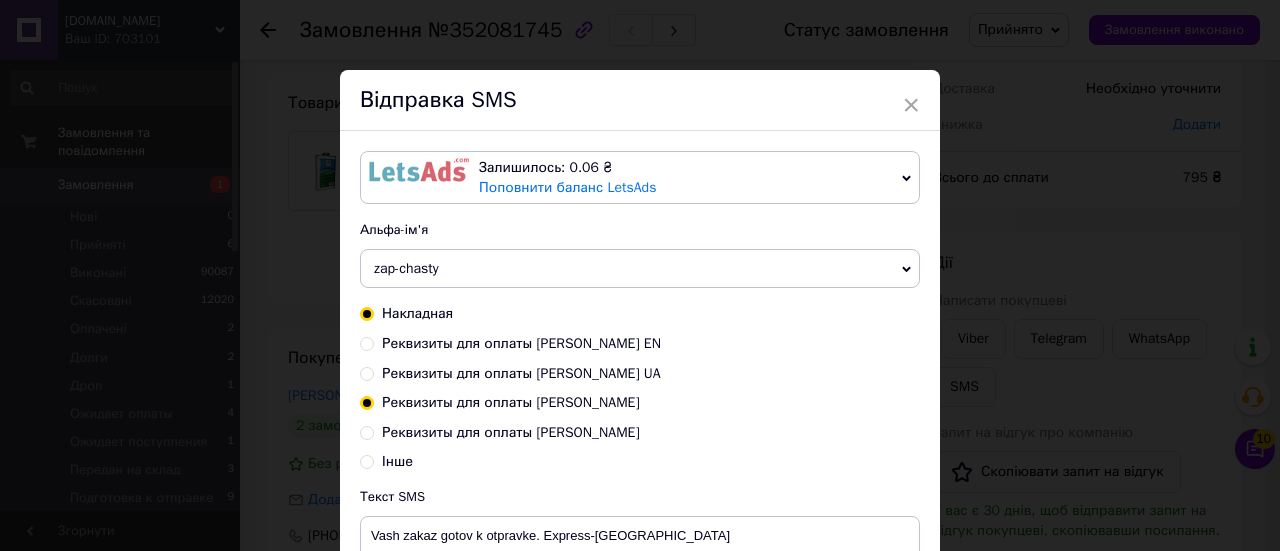radio on "true" 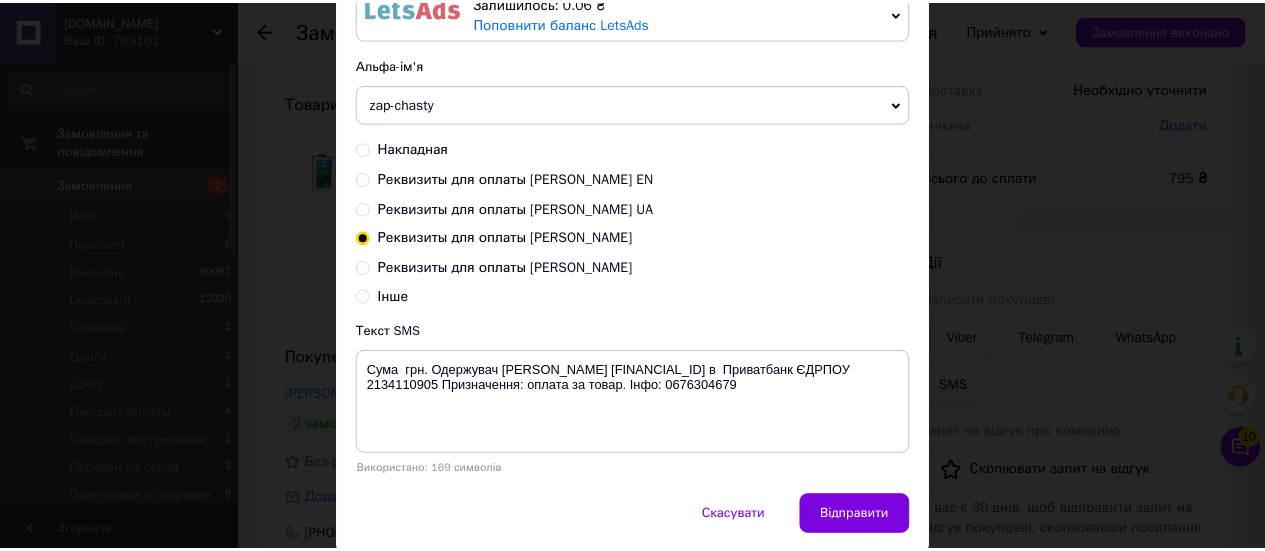 scroll, scrollTop: 236, scrollLeft: 0, axis: vertical 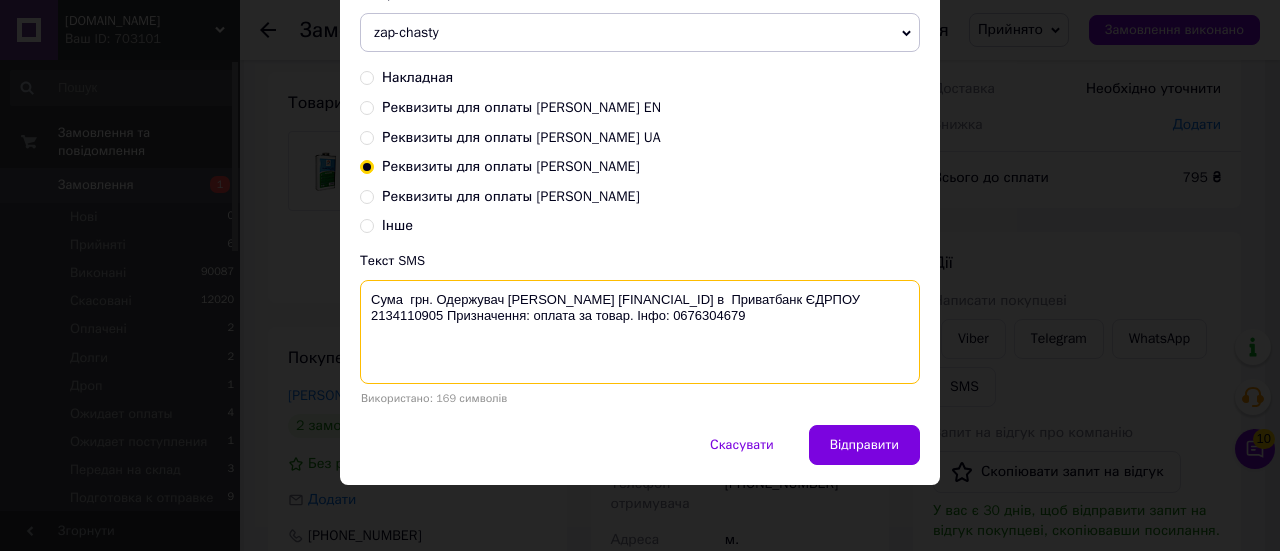 drag, startPoint x: 362, startPoint y: 297, endPoint x: 690, endPoint y: 361, distance: 334.18558 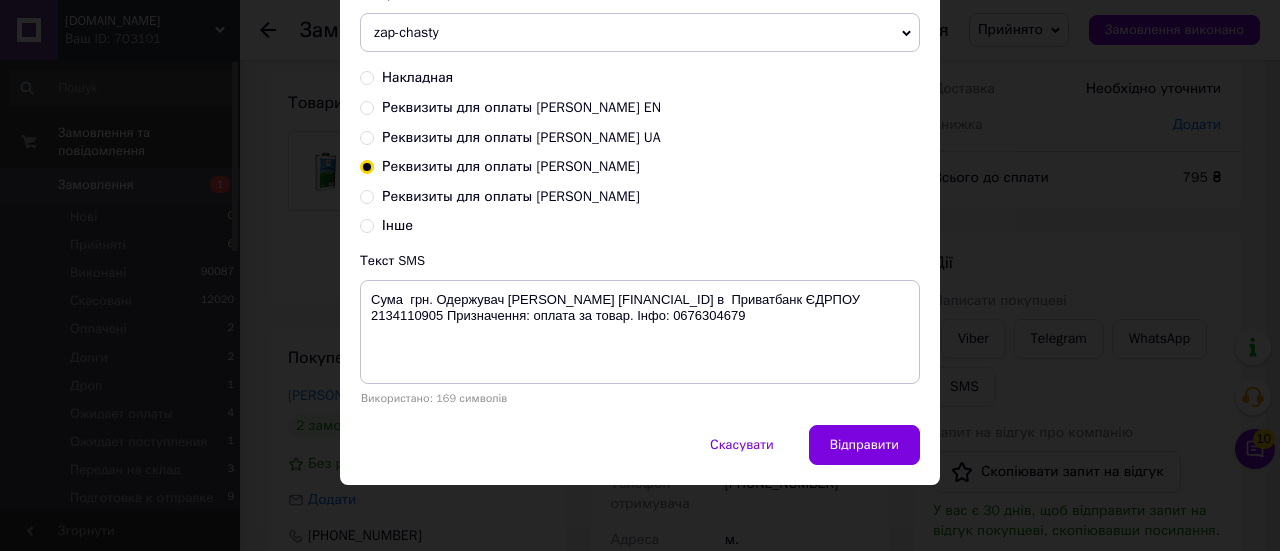 click on "× Відправка SMS Залишилось: 0.06 ₴ Поповнити баланс LetsAds Підключити SMSClub Альфа-ім'я  zap-chasty Оновити список альфа-імен Накладная Реквизиты для оплаты [PERSON_NAME] EN Реквизиты для оплаты [PERSON_NAME] UA Реквизиты для оплаты [PERSON_NAME] для оплаты [PERSON_NAME] Текст SMS Сума  грн. Одержувач [PERSON_NAME] [FINANCIAL_ID] в  Приватбанк ЄДРПОУ 2134110905 Призначення: оплата за товар. Інфо: 0676304679 Використано: 169 символів Скасувати   Відправити" at bounding box center [640, 275] 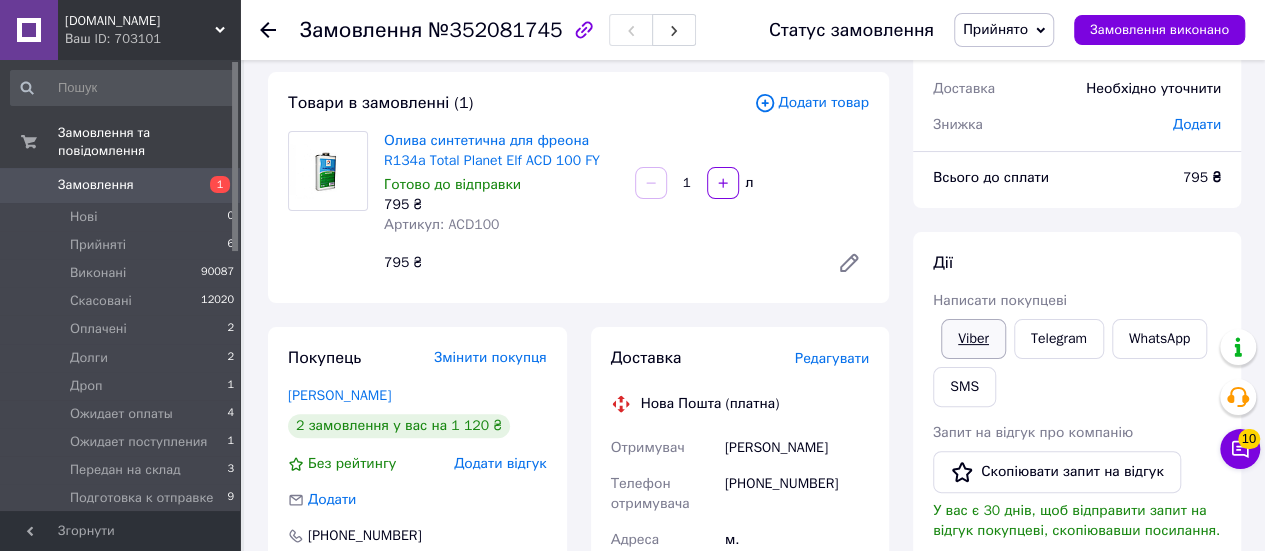 click on "Viber" at bounding box center (973, 339) 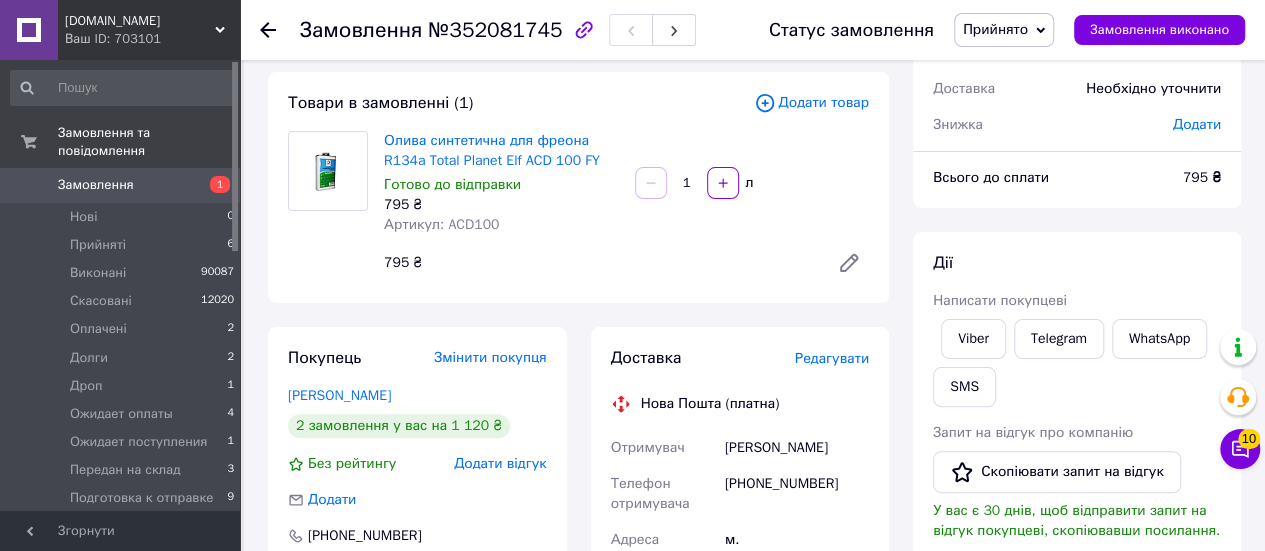 click on "Прийнято" at bounding box center (995, 29) 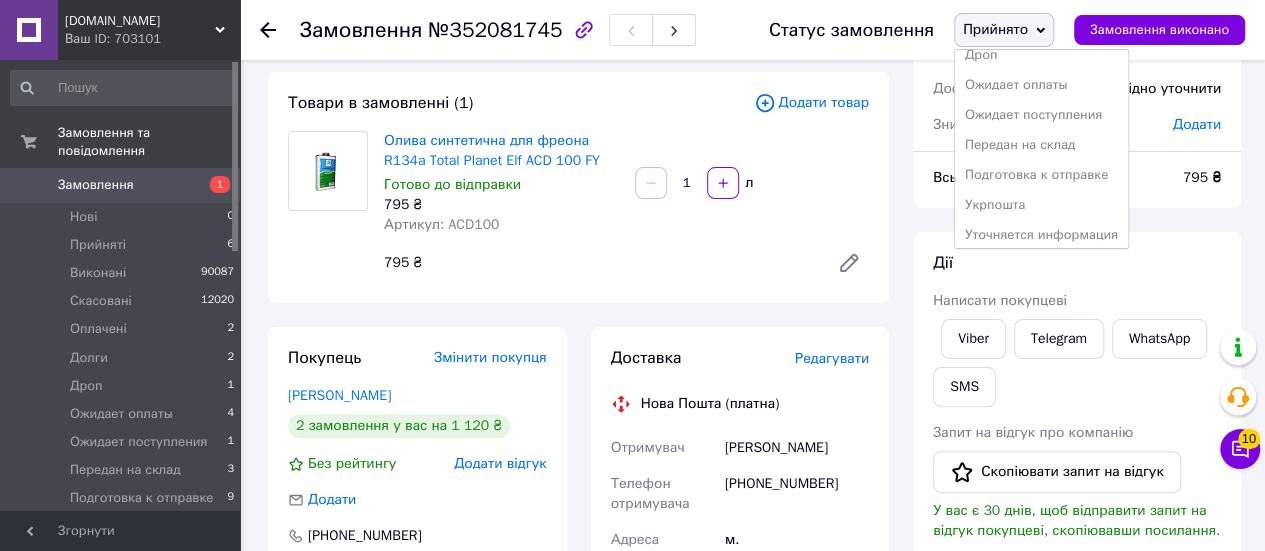 scroll, scrollTop: 141, scrollLeft: 0, axis: vertical 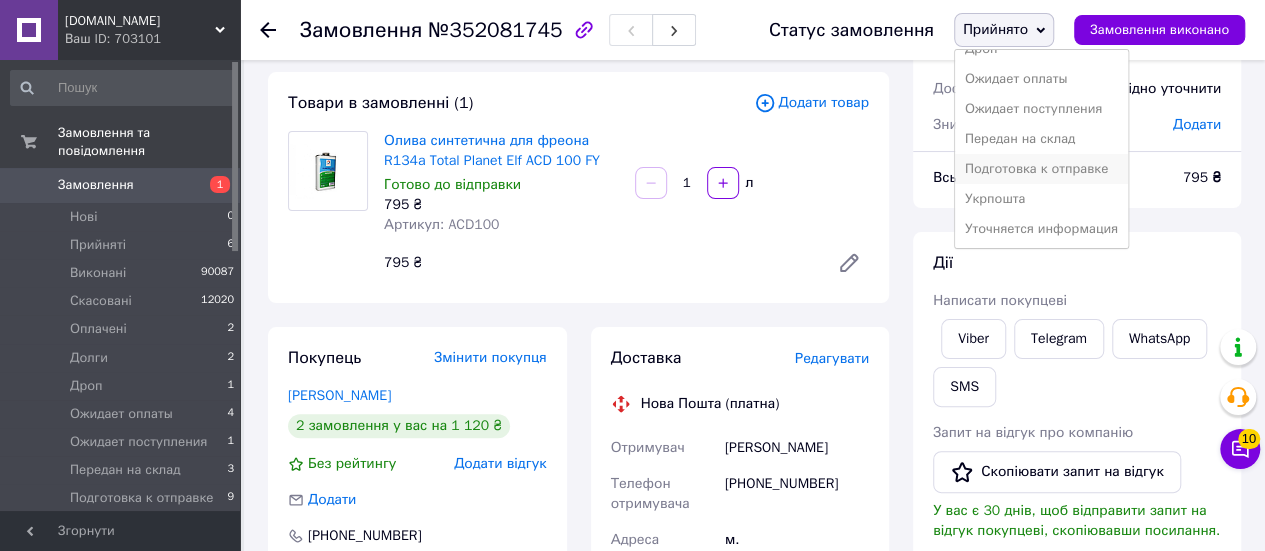 click on "Подготовка к отправке" at bounding box center [1041, 169] 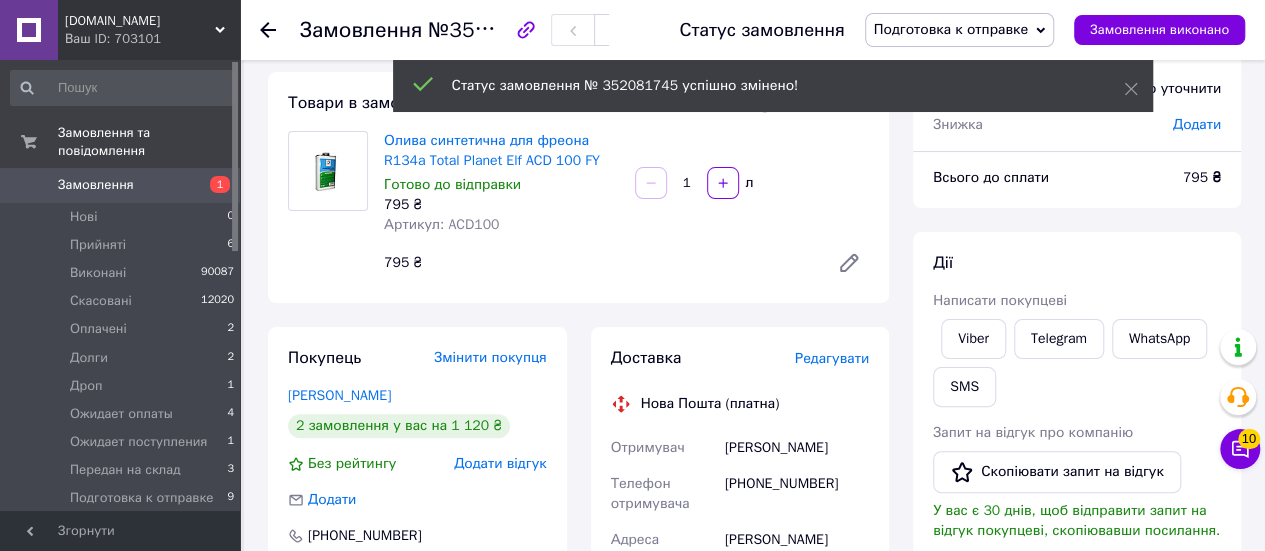 click on "Подготовка к отправке" at bounding box center [951, 29] 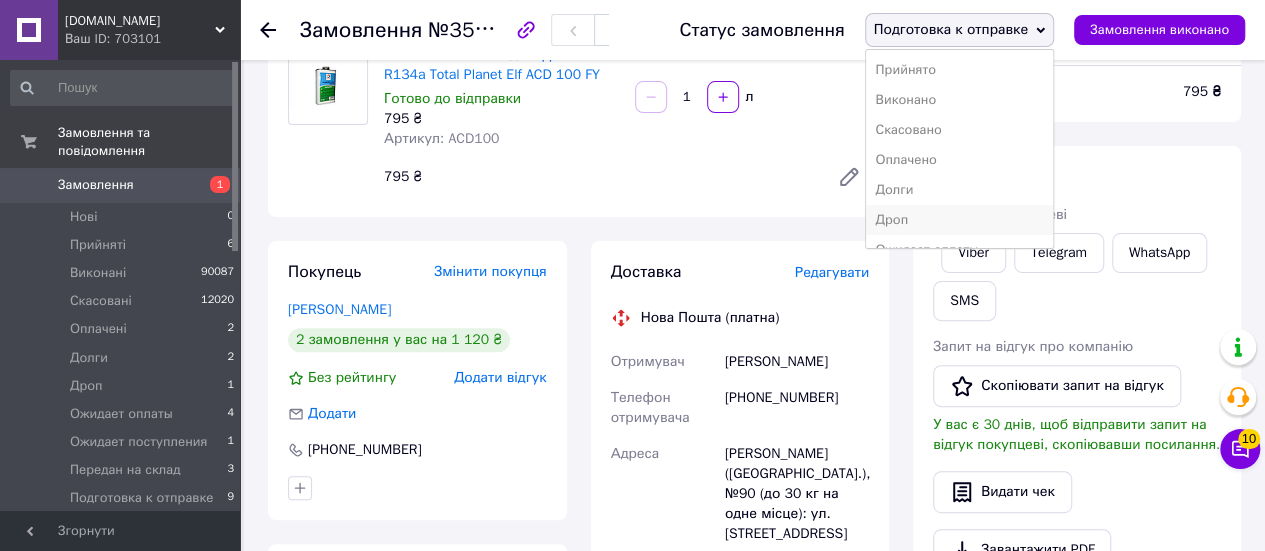 scroll, scrollTop: 200, scrollLeft: 0, axis: vertical 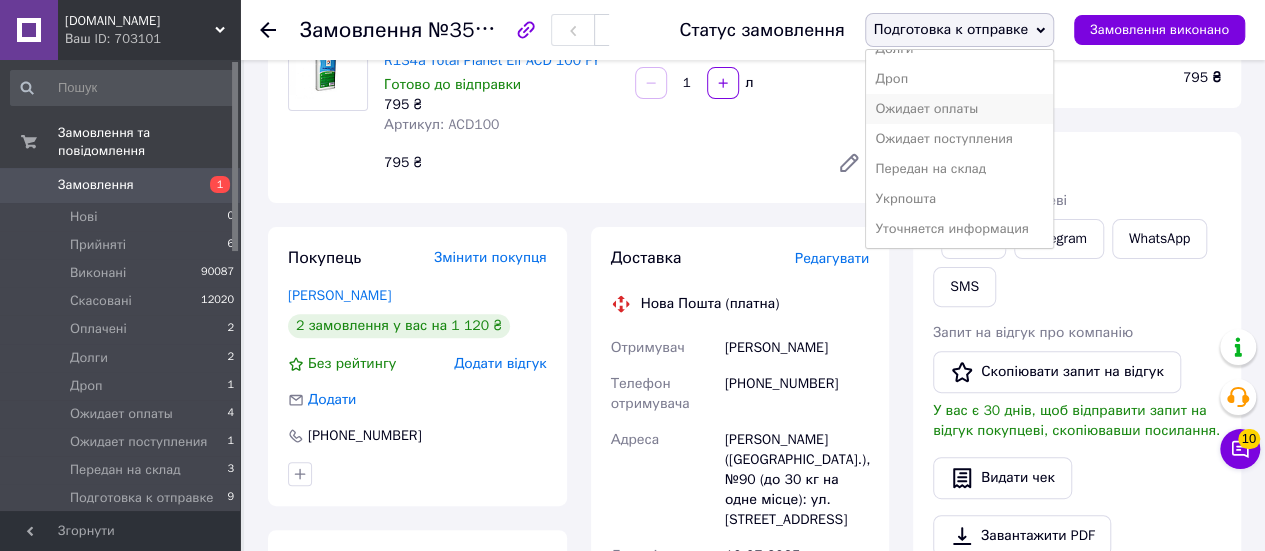 click on "Ожидает оплаты" at bounding box center [959, 109] 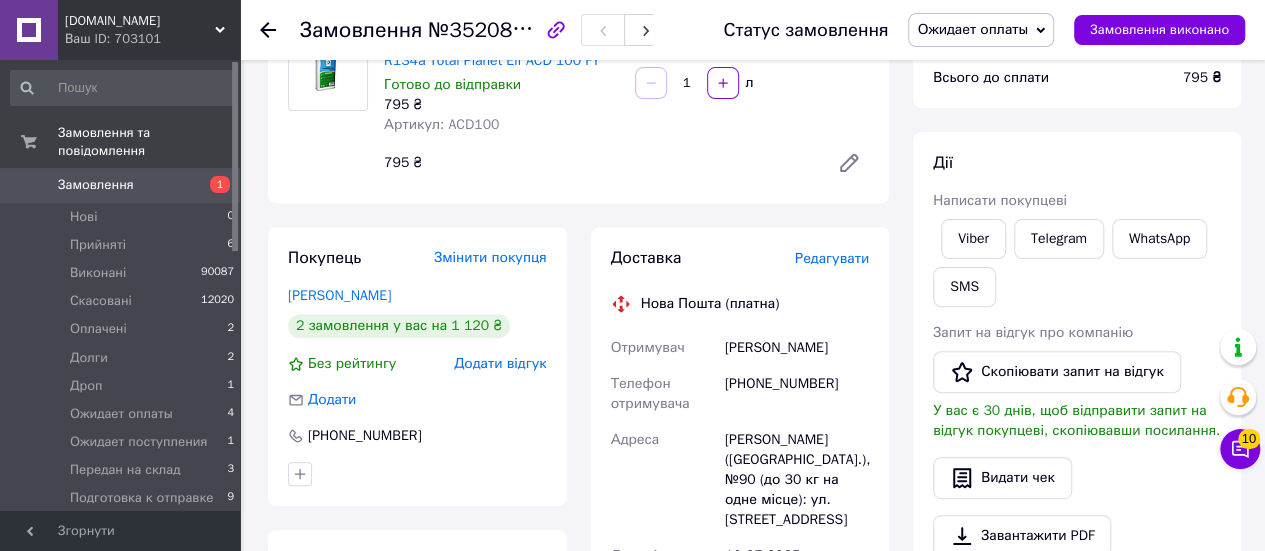 click on "Замовлення 1" at bounding box center [123, 185] 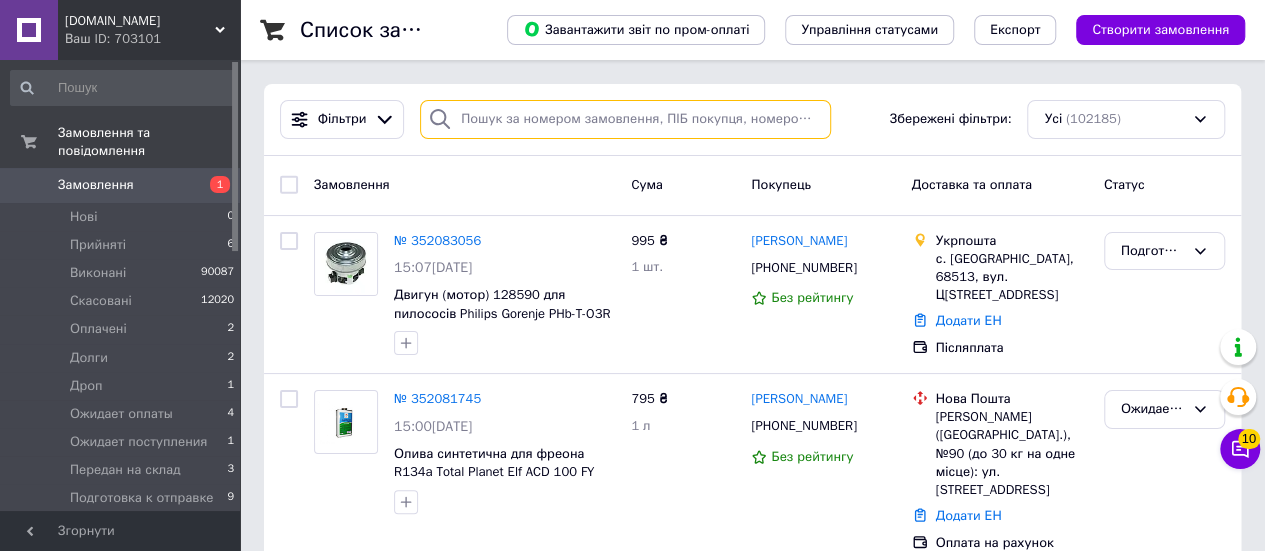 click at bounding box center [625, 119] 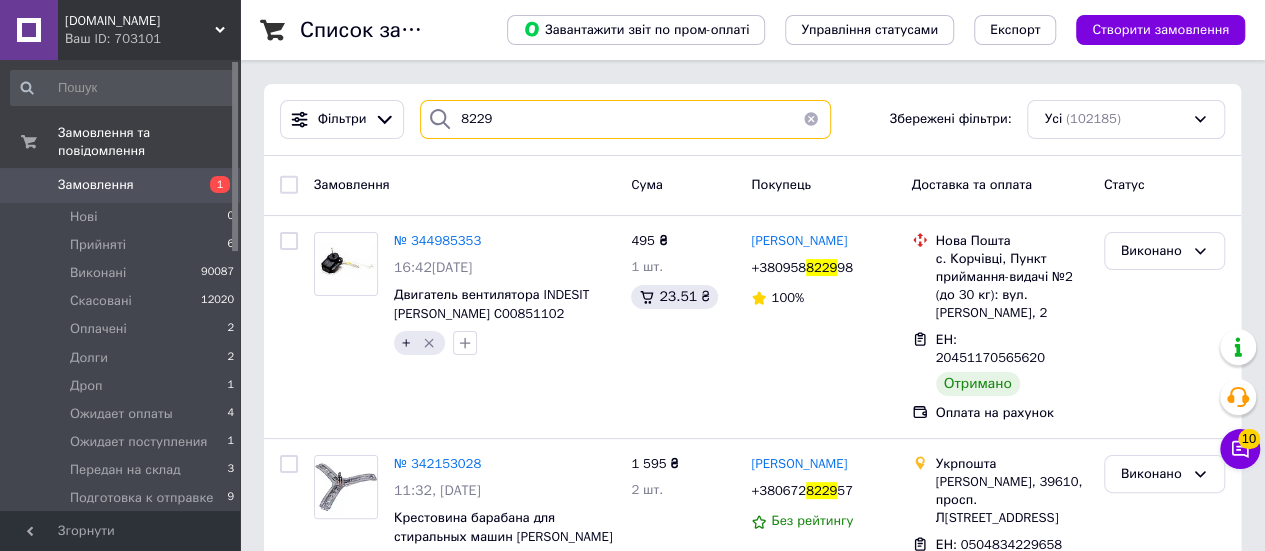 click on "8229" at bounding box center [625, 119] 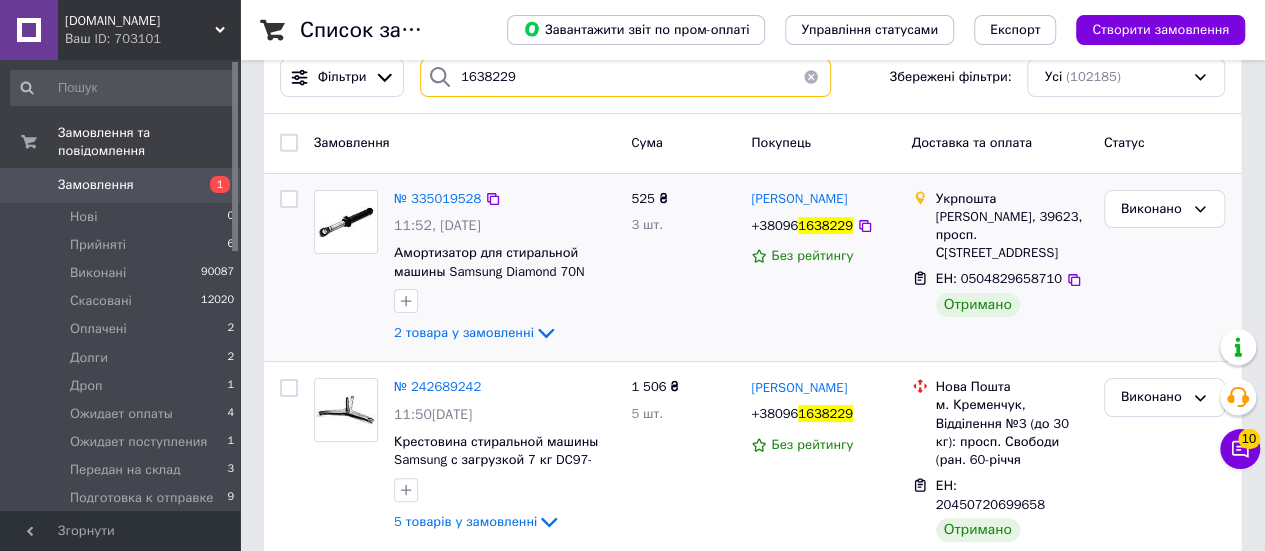 scroll, scrollTop: 64, scrollLeft: 0, axis: vertical 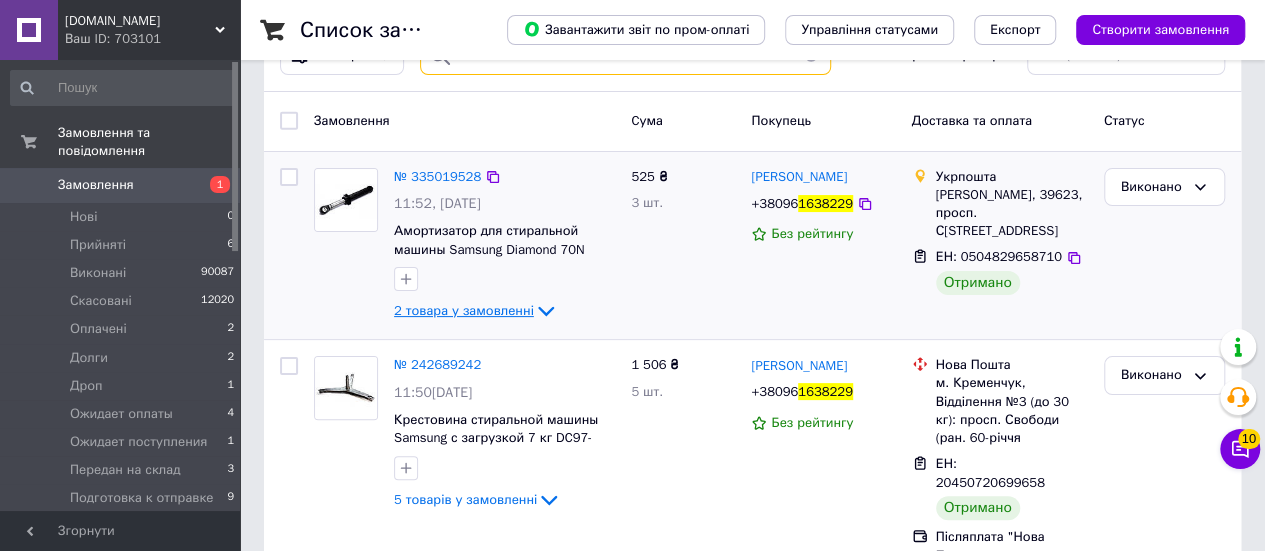 type on "1638229" 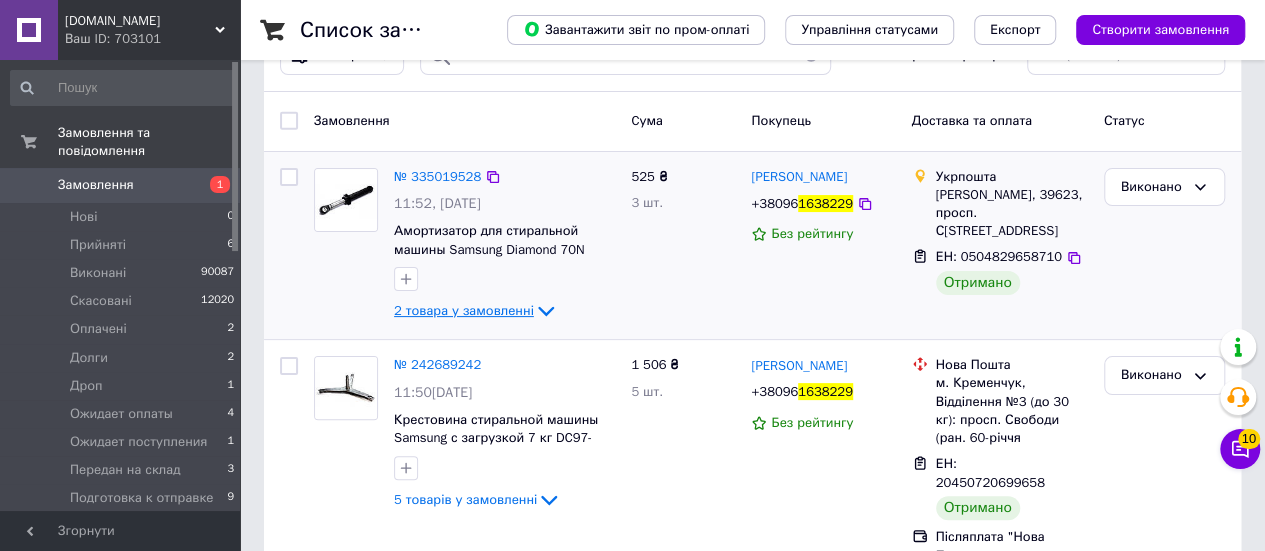 click on "2 товара у замовленні" at bounding box center [464, 310] 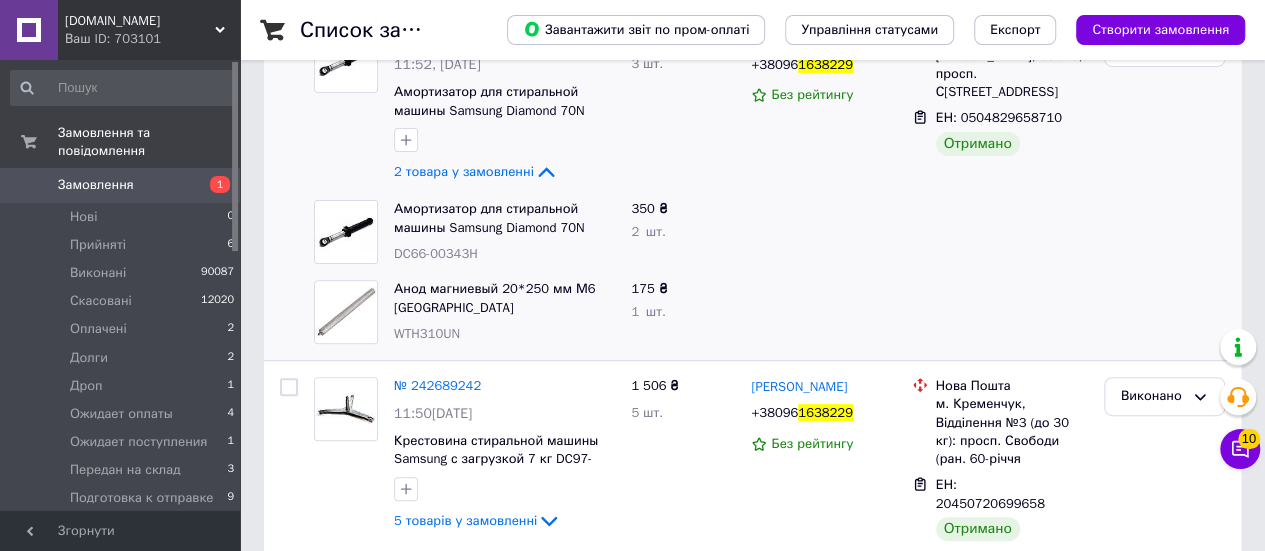 scroll, scrollTop: 224, scrollLeft: 0, axis: vertical 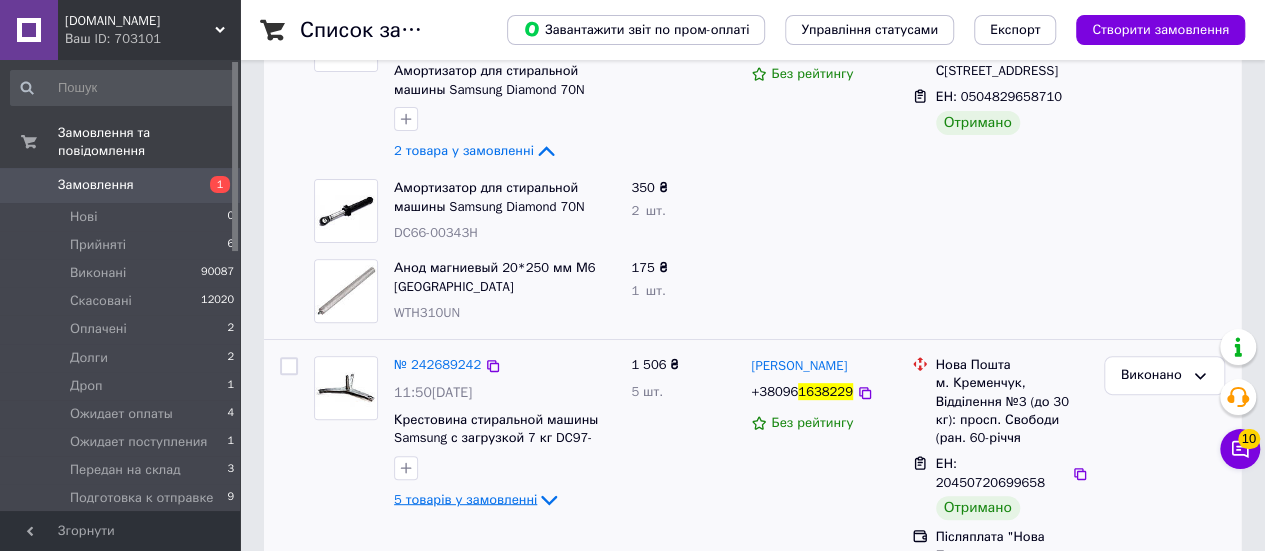 click on "5 товарів у замовленні" at bounding box center (465, 499) 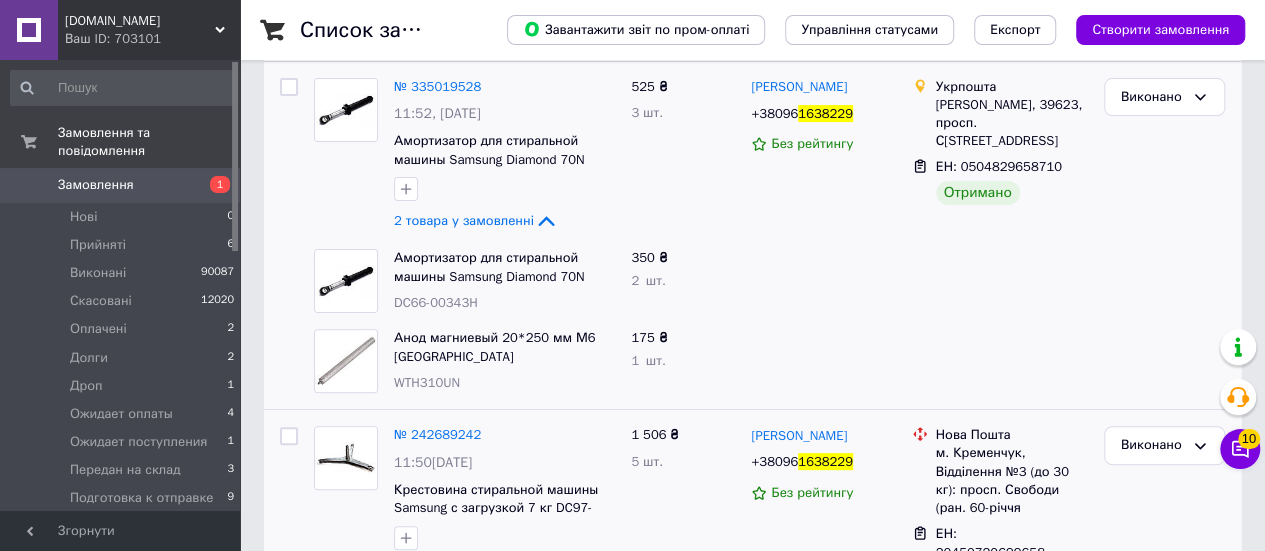 scroll, scrollTop: 300, scrollLeft: 0, axis: vertical 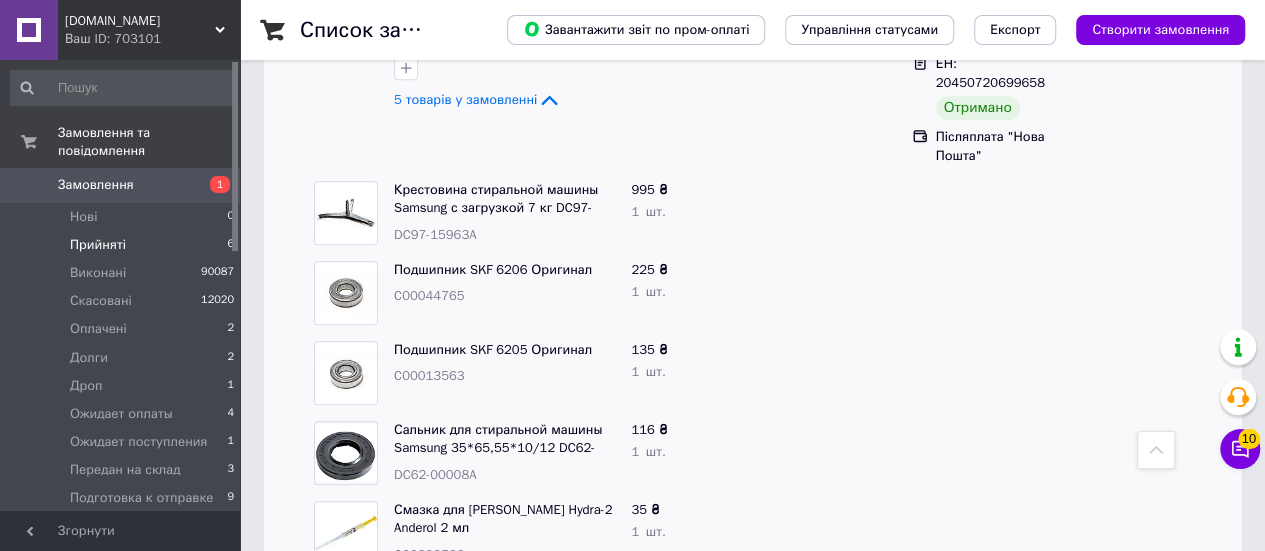 click on "Прийняті 6" at bounding box center [123, 245] 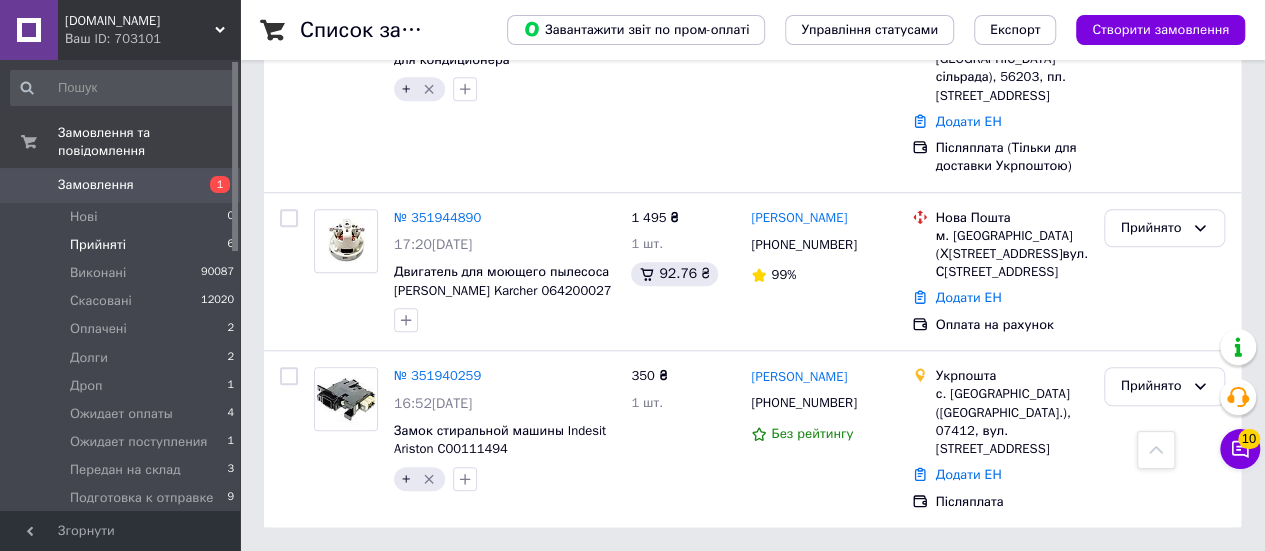 scroll, scrollTop: 0, scrollLeft: 0, axis: both 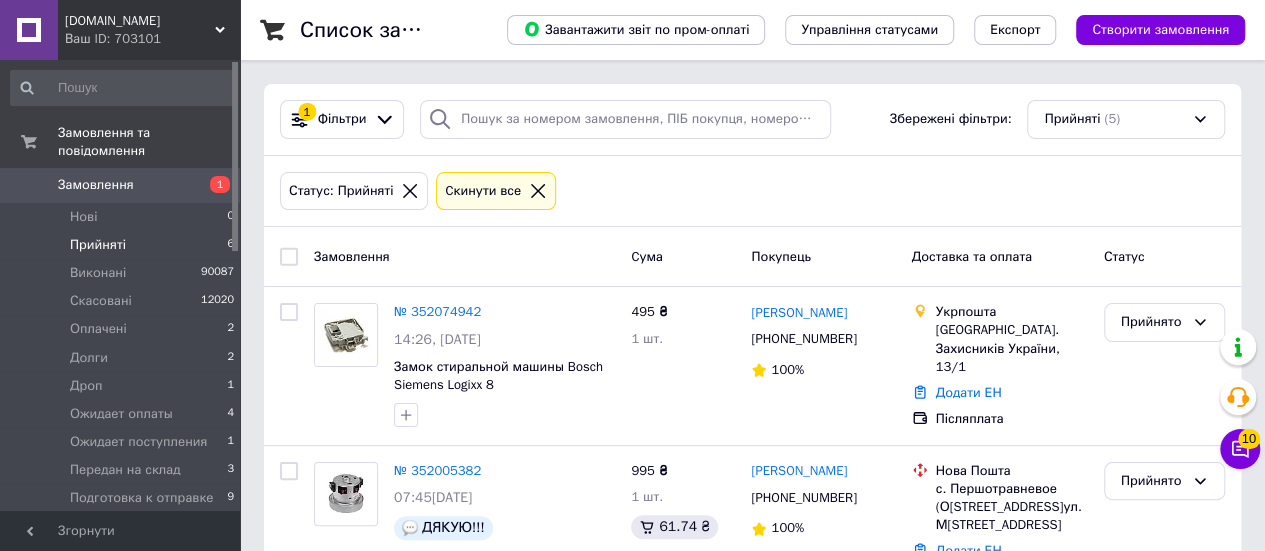 click on "Прийняті" at bounding box center [98, 245] 